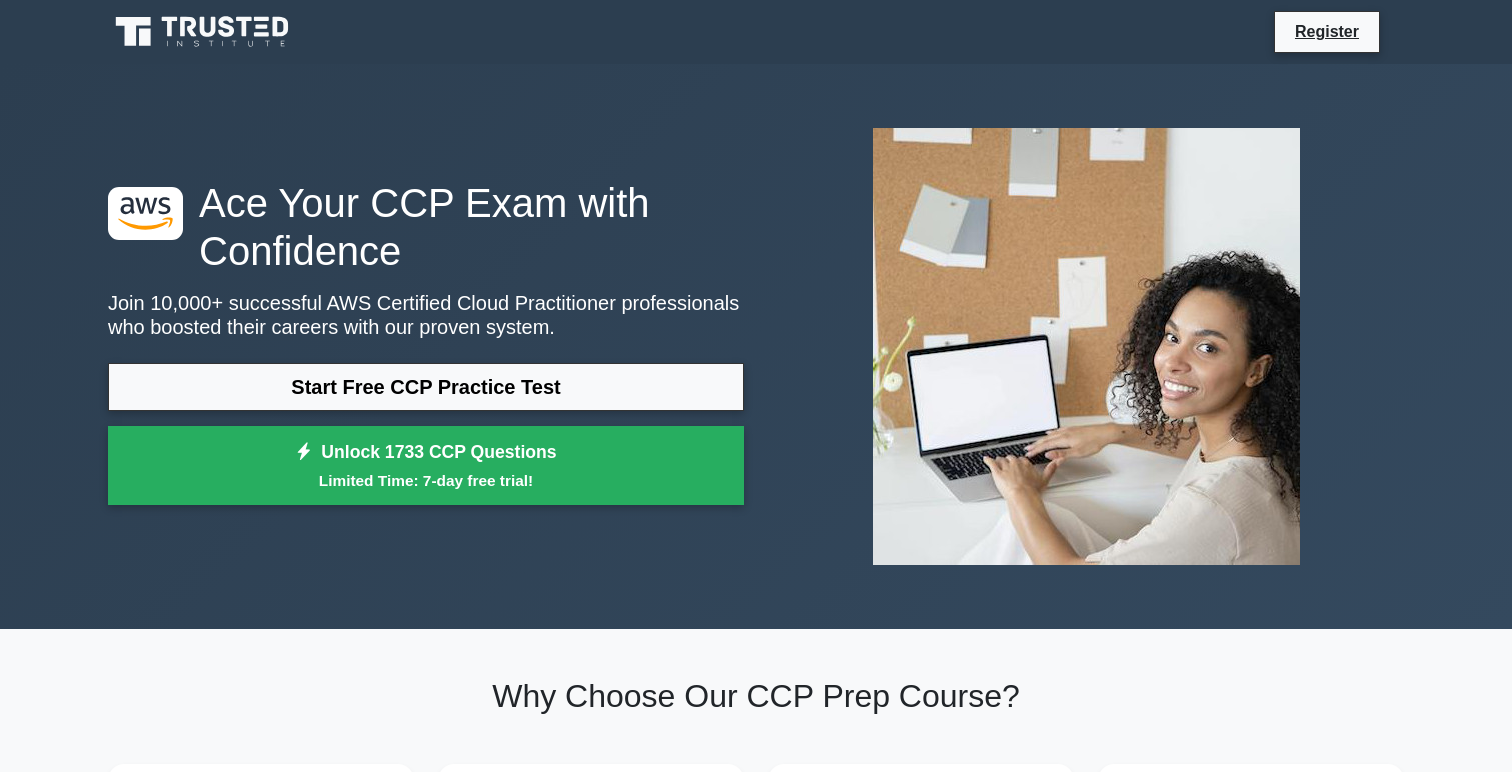 scroll, scrollTop: 0, scrollLeft: 0, axis: both 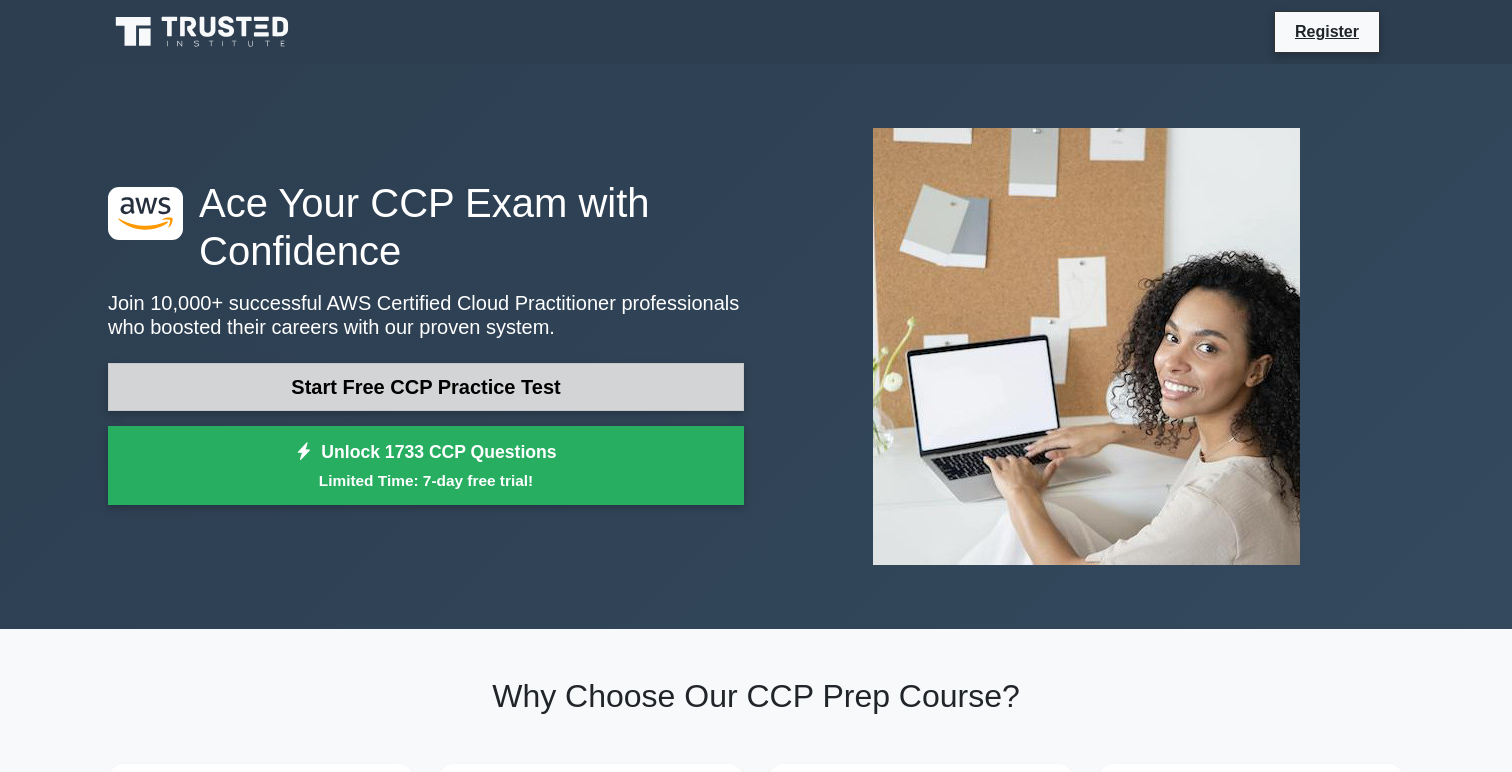 click on "Start Free CCP Practice Test" at bounding box center (426, 387) 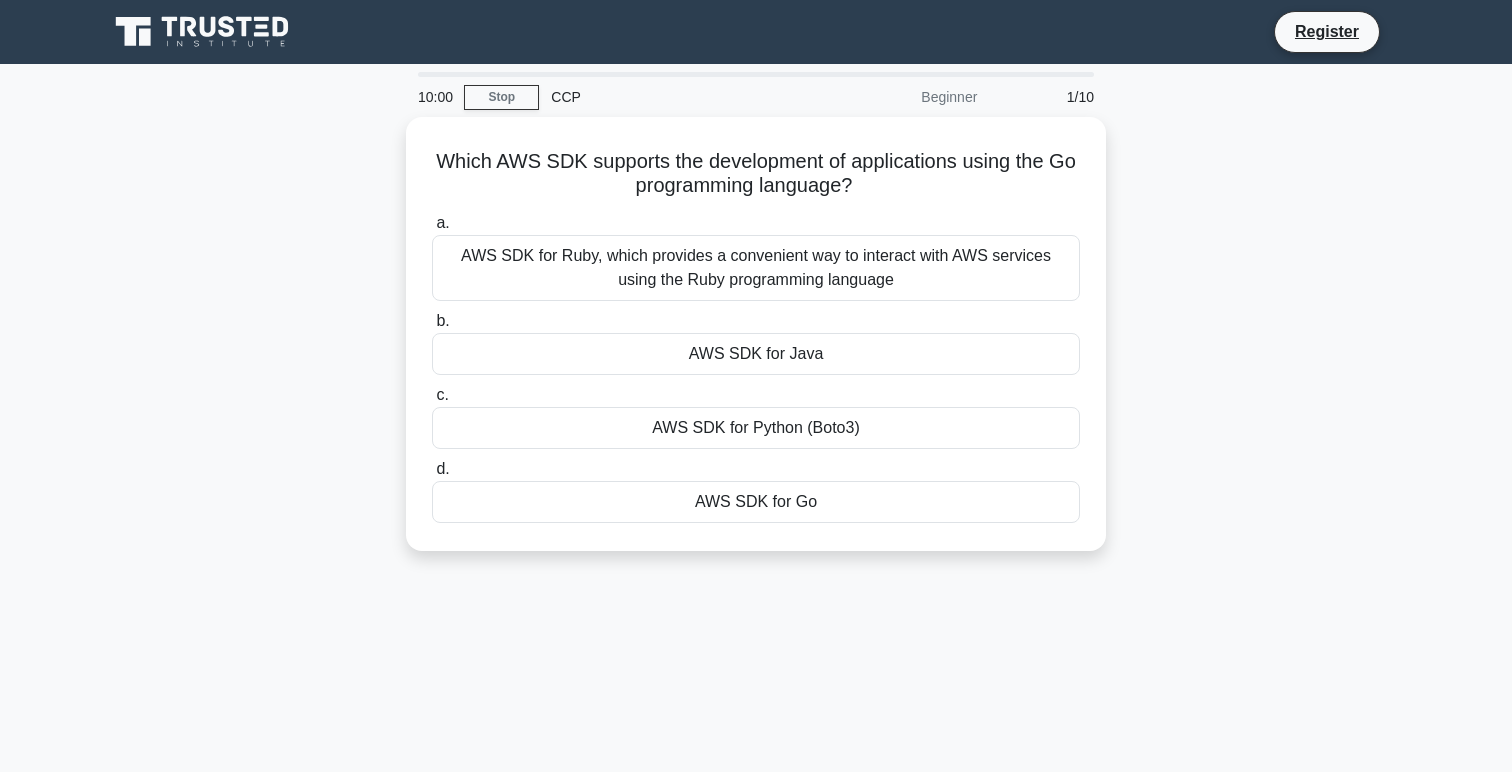 scroll, scrollTop: 0, scrollLeft: 0, axis: both 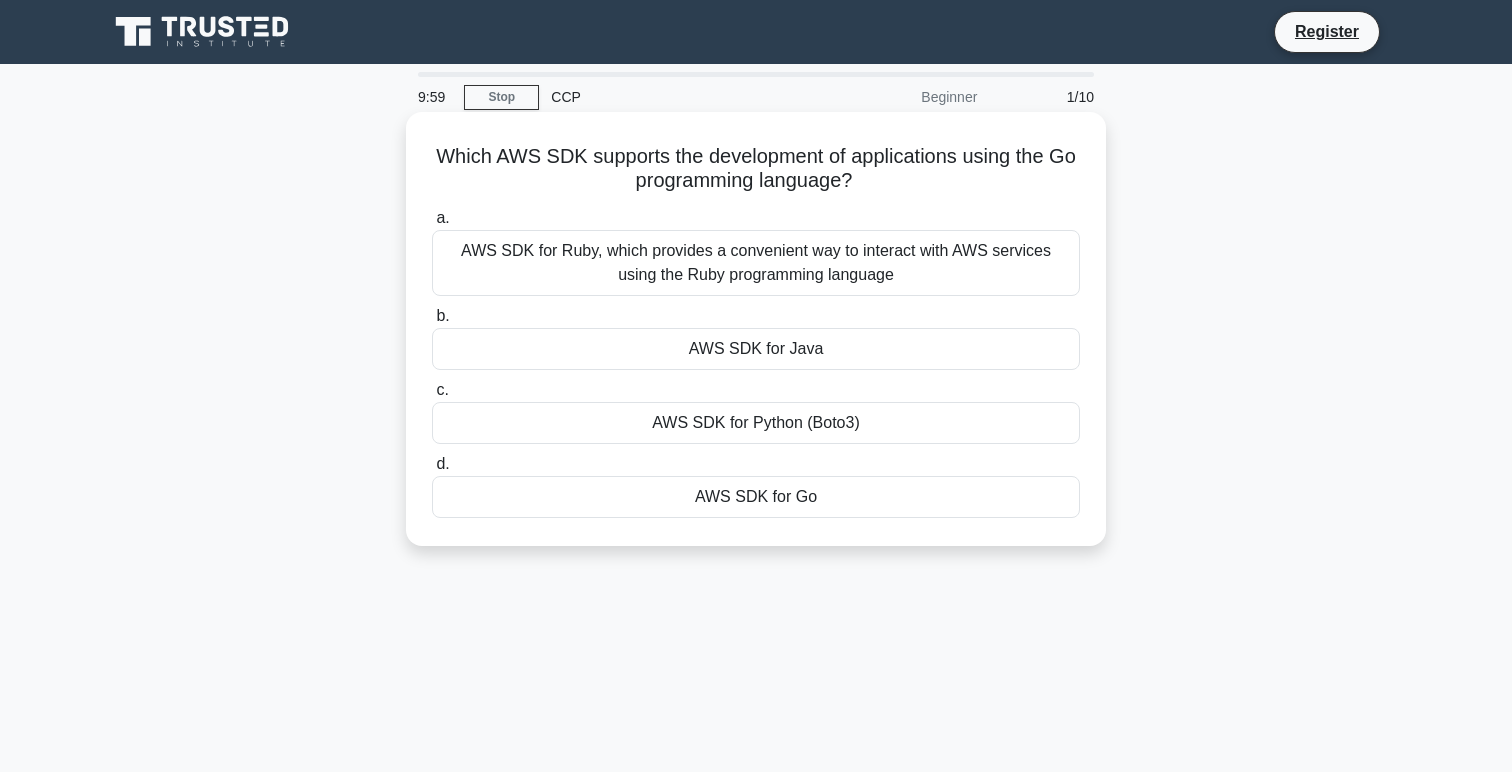 click on "Which AWS SDK supports the development of applications using the Go programming language?
.spinner_0XTQ{transform-origin:center;animation:spinner_y6GP .75s linear infinite}@keyframes spinner_y6GP{100%{transform:rotate(360deg)}}" at bounding box center [756, 169] 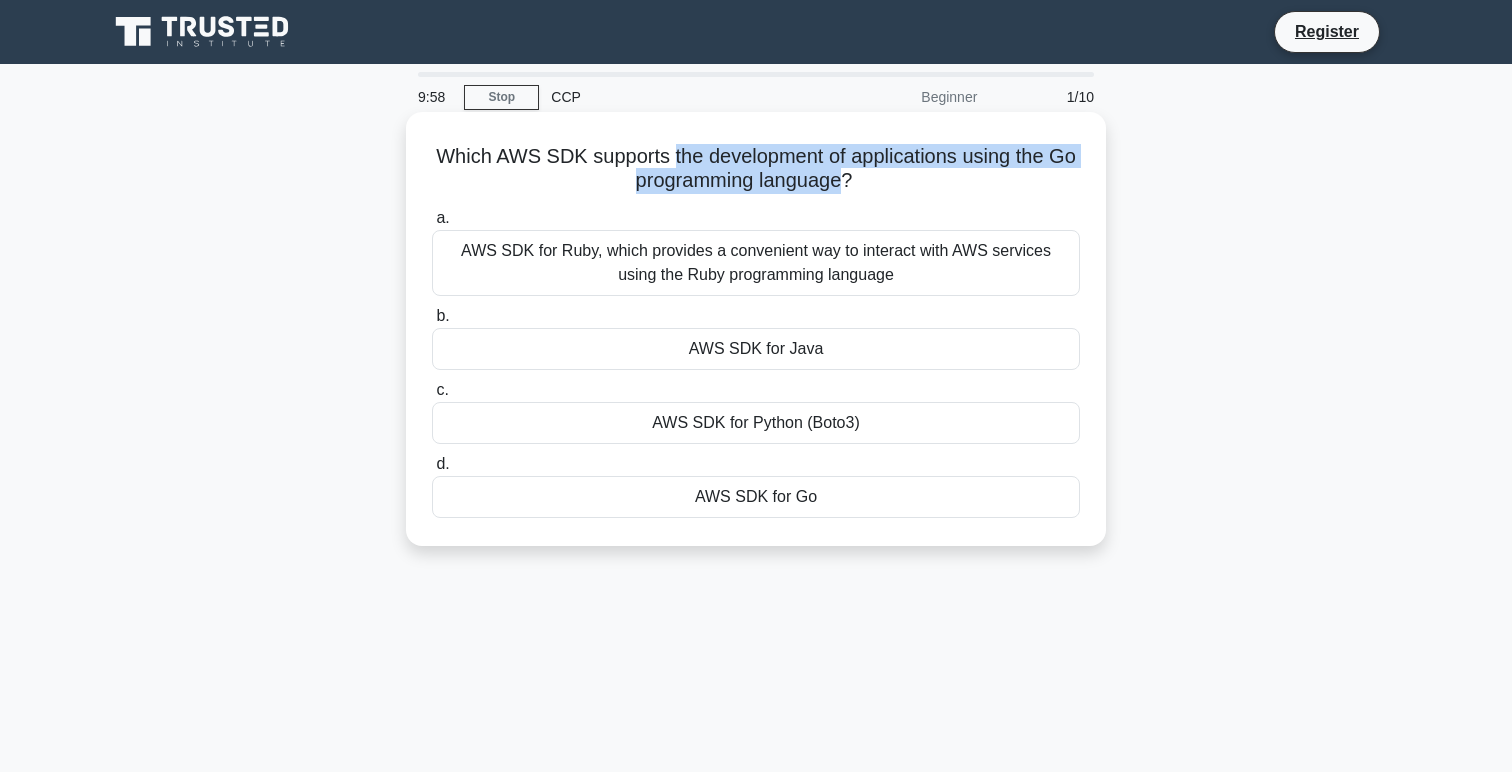drag, startPoint x: 682, startPoint y: 157, endPoint x: 828, endPoint y: 186, distance: 148.85228 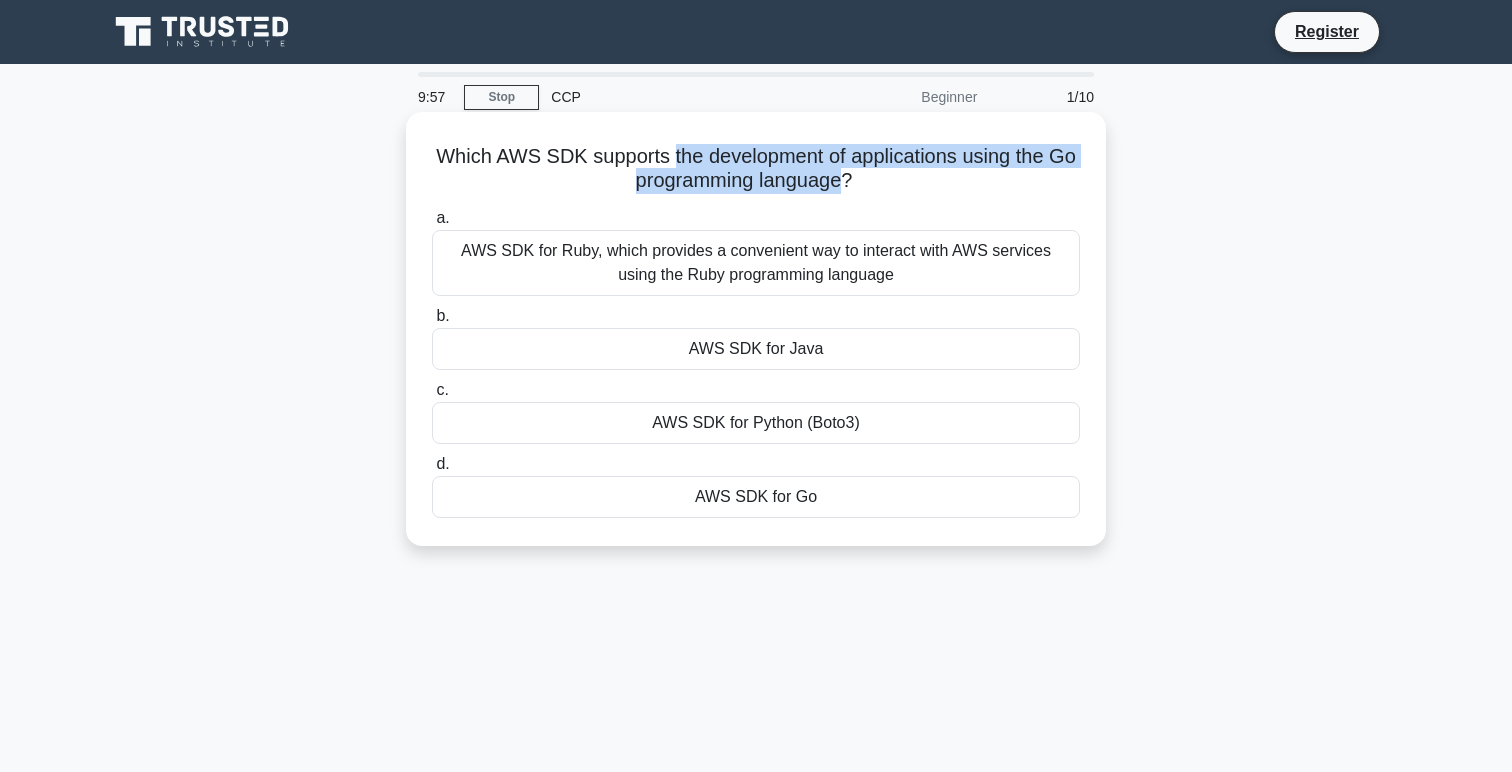 click on "Which AWS SDK supports the development of applications using the Go programming language?
.spinner_0XTQ{transform-origin:center;animation:spinner_y6GP .75s linear infinite}@keyframes spinner_y6GP{100%{transform:rotate(360deg)}}" at bounding box center [756, 169] 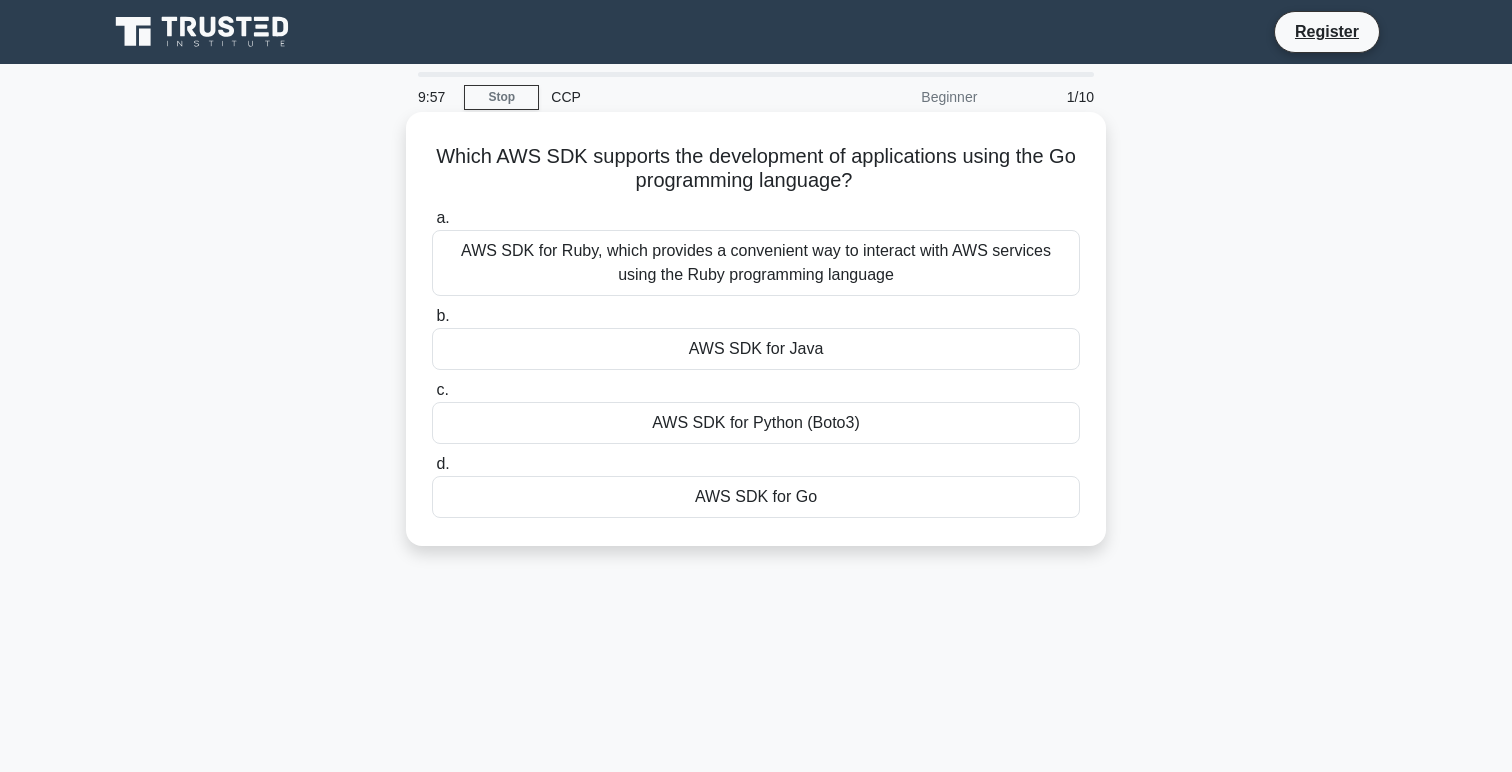 click on "Which AWS SDK supports the development of applications using the Go programming language?
.spinner_0XTQ{transform-origin:center;animation:spinner_y6GP .75s linear infinite}@keyframes spinner_y6GP{100%{transform:rotate(360deg)}}" at bounding box center [756, 169] 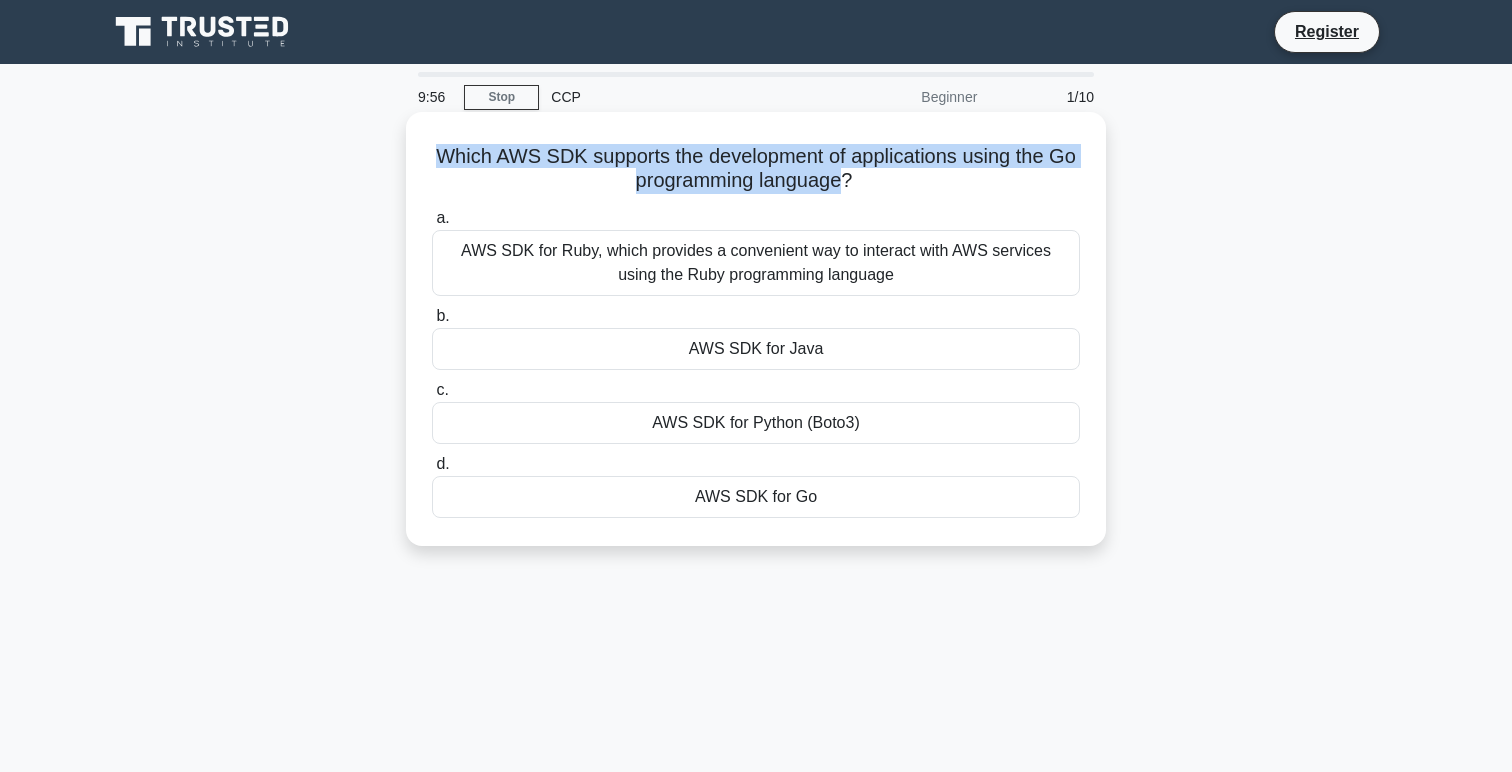 drag, startPoint x: 828, startPoint y: 186, endPoint x: 544, endPoint y: 115, distance: 292.7405 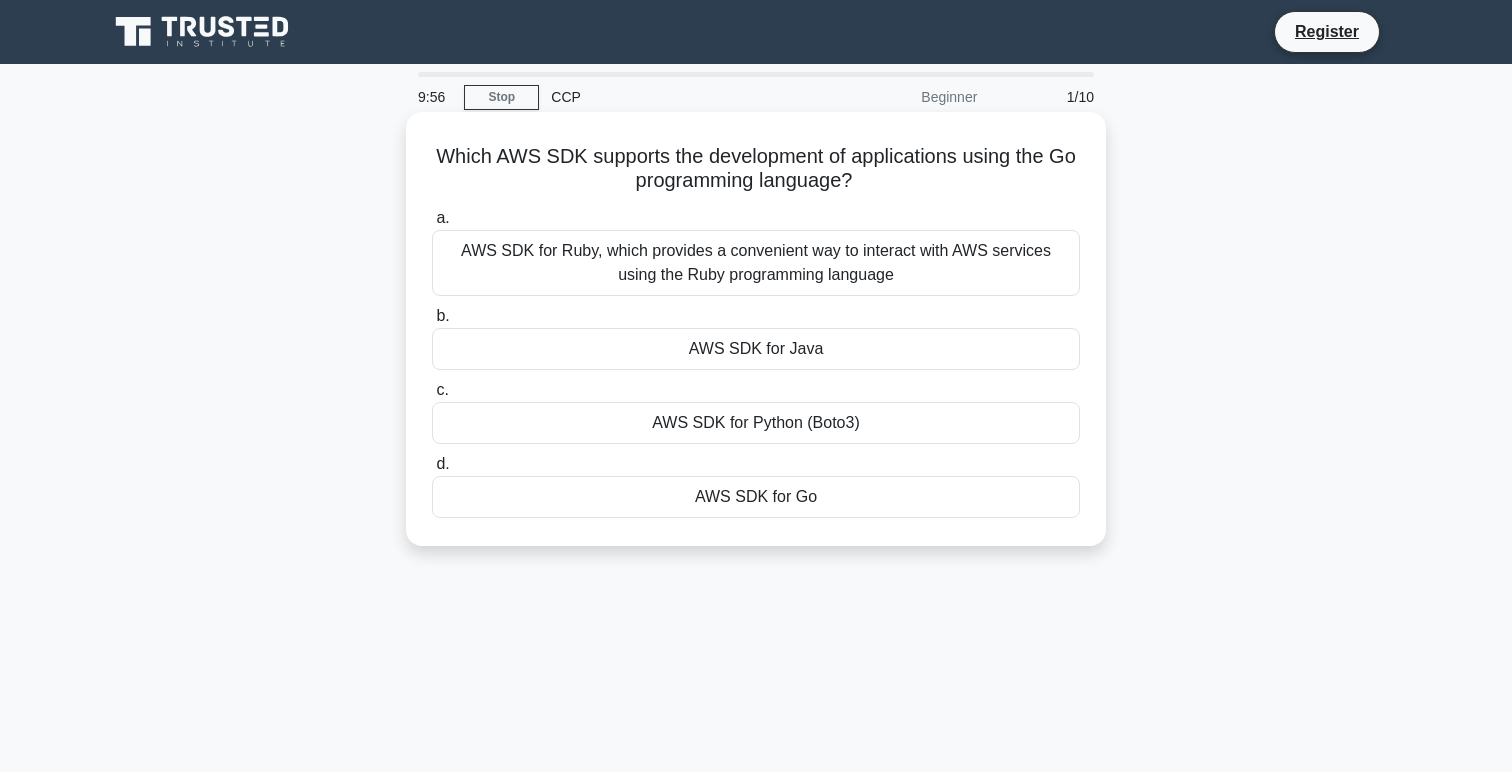 click on "Which AWS SDK supports the development of applications using the Go programming language?
.spinner_0XTQ{transform-origin:center;animation:spinner_y6GP .75s linear infinite}@keyframes spinner_y6GP{100%{transform:rotate(360deg)}}" at bounding box center [756, 169] 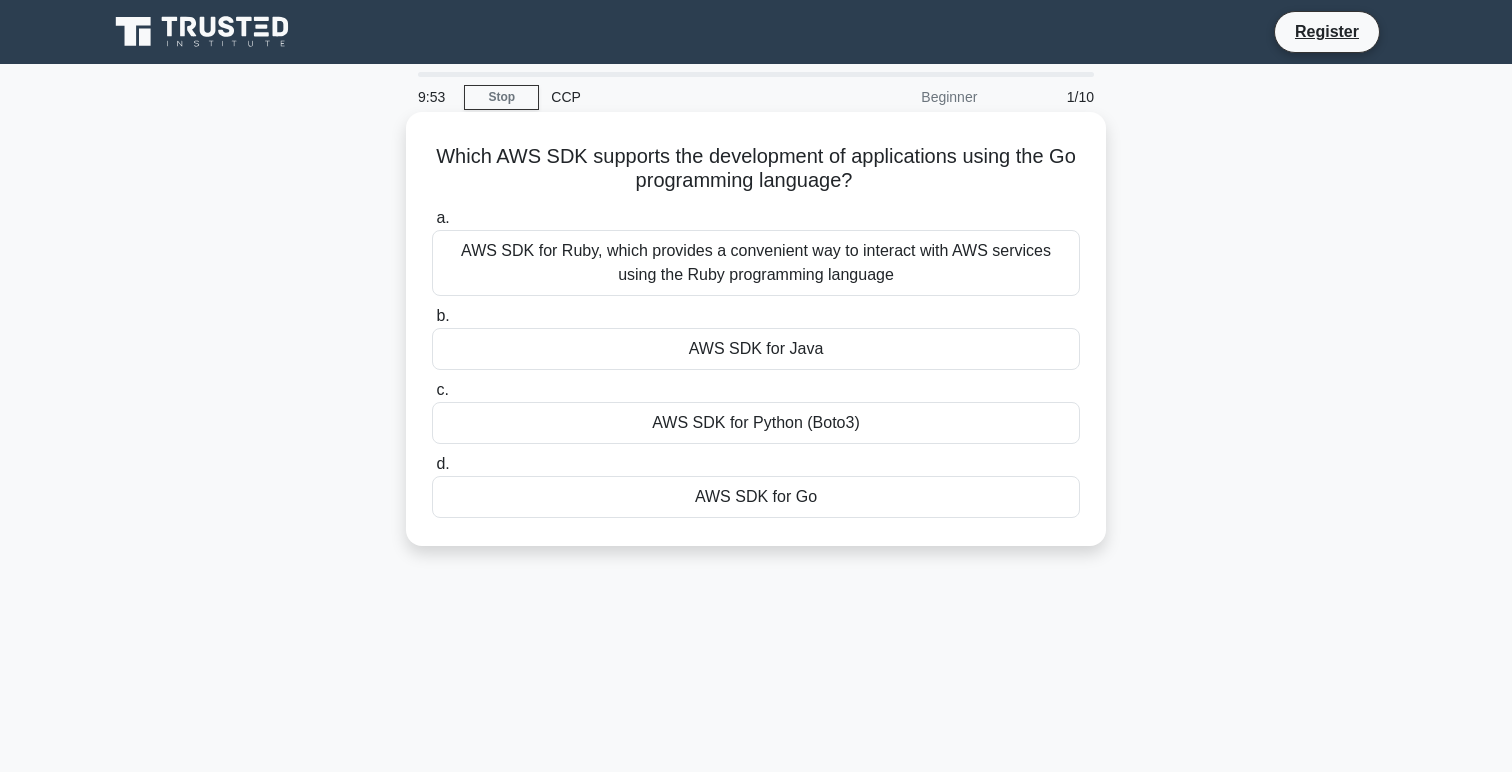 click on "AWS SDK for Java" at bounding box center (756, 349) 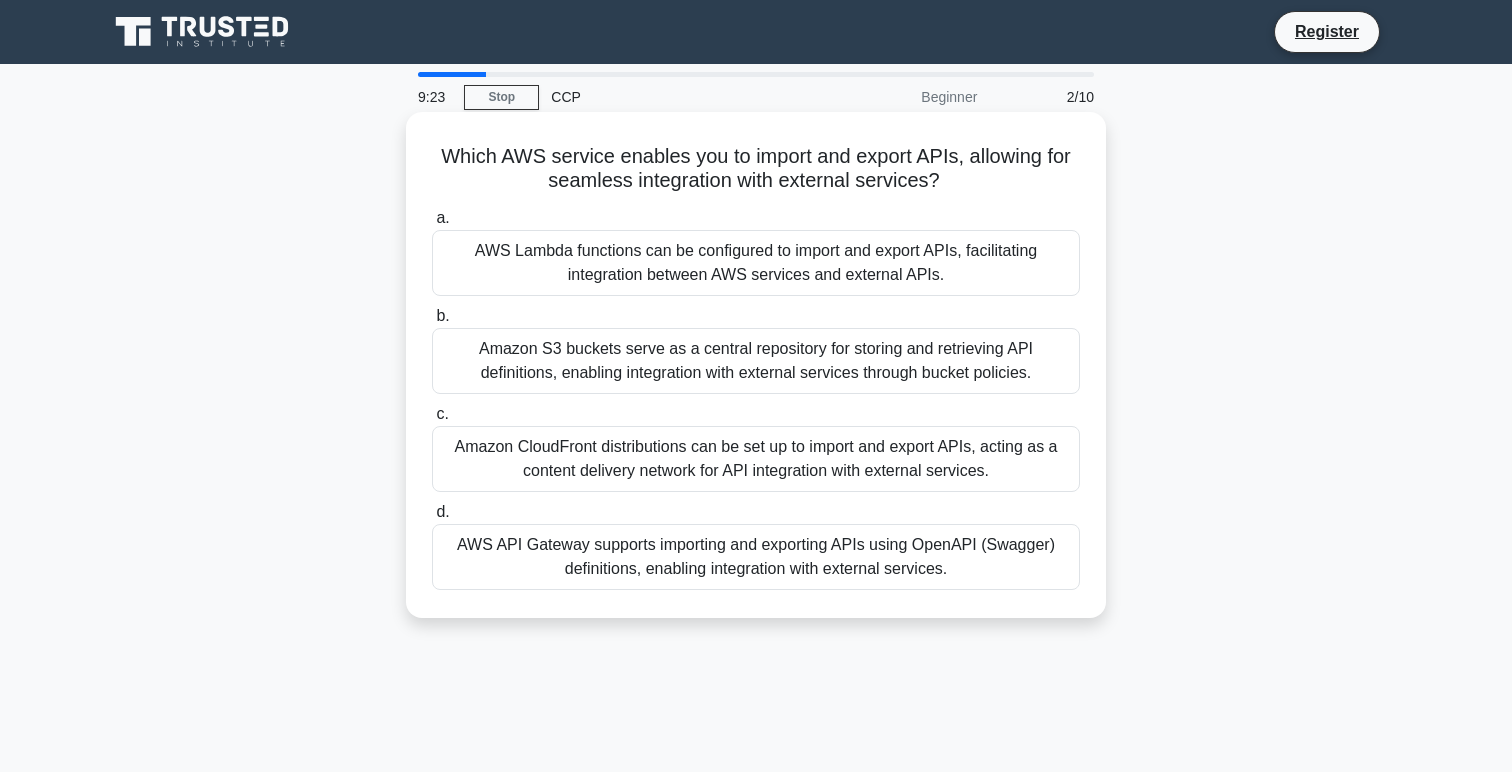 click on "AWS Lambda functions can be configured to import and export APIs, facilitating integration between AWS services and external APIs." at bounding box center (756, 263) 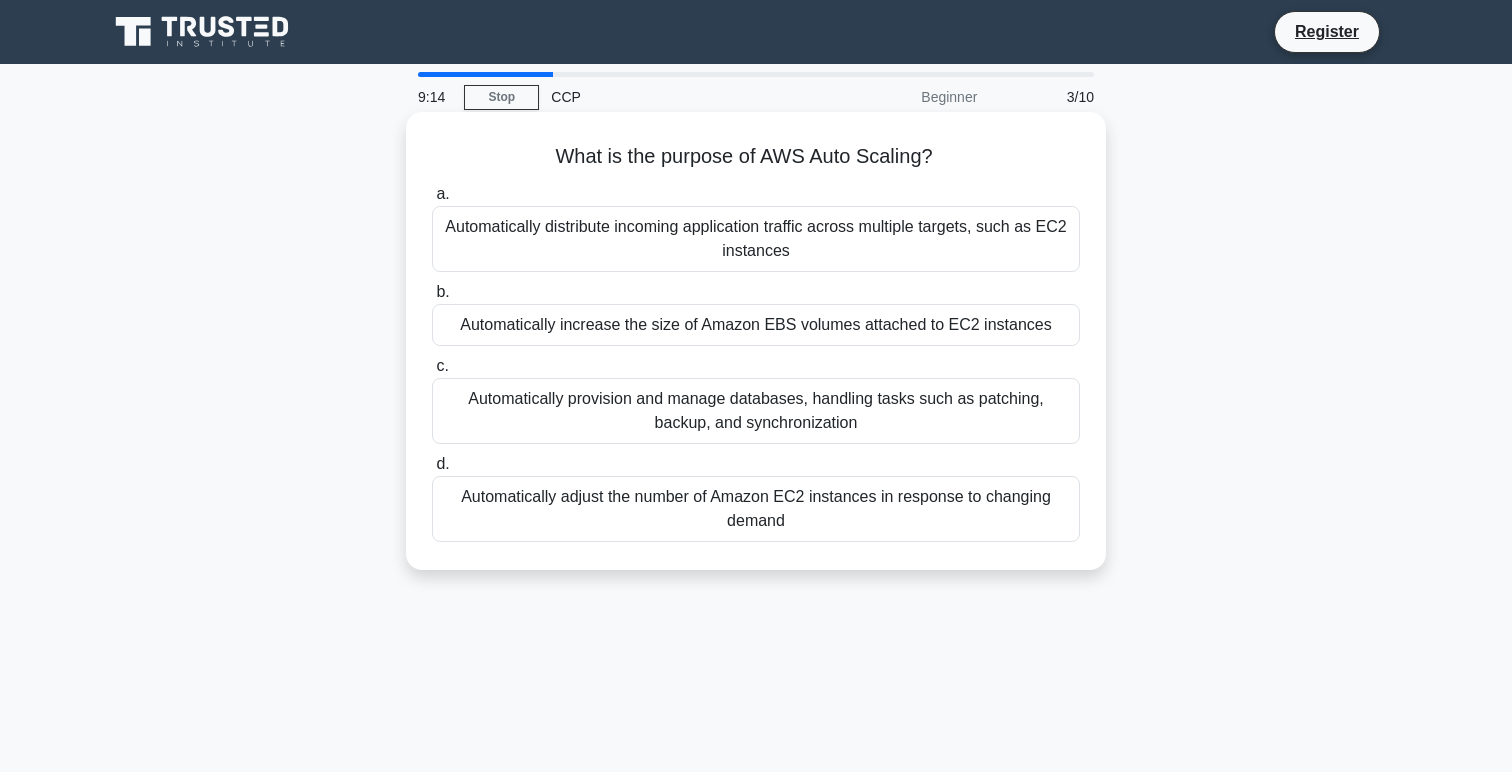click on "Automatically adjust the number of Amazon EC2 instances in response to changing demand" at bounding box center [756, 509] 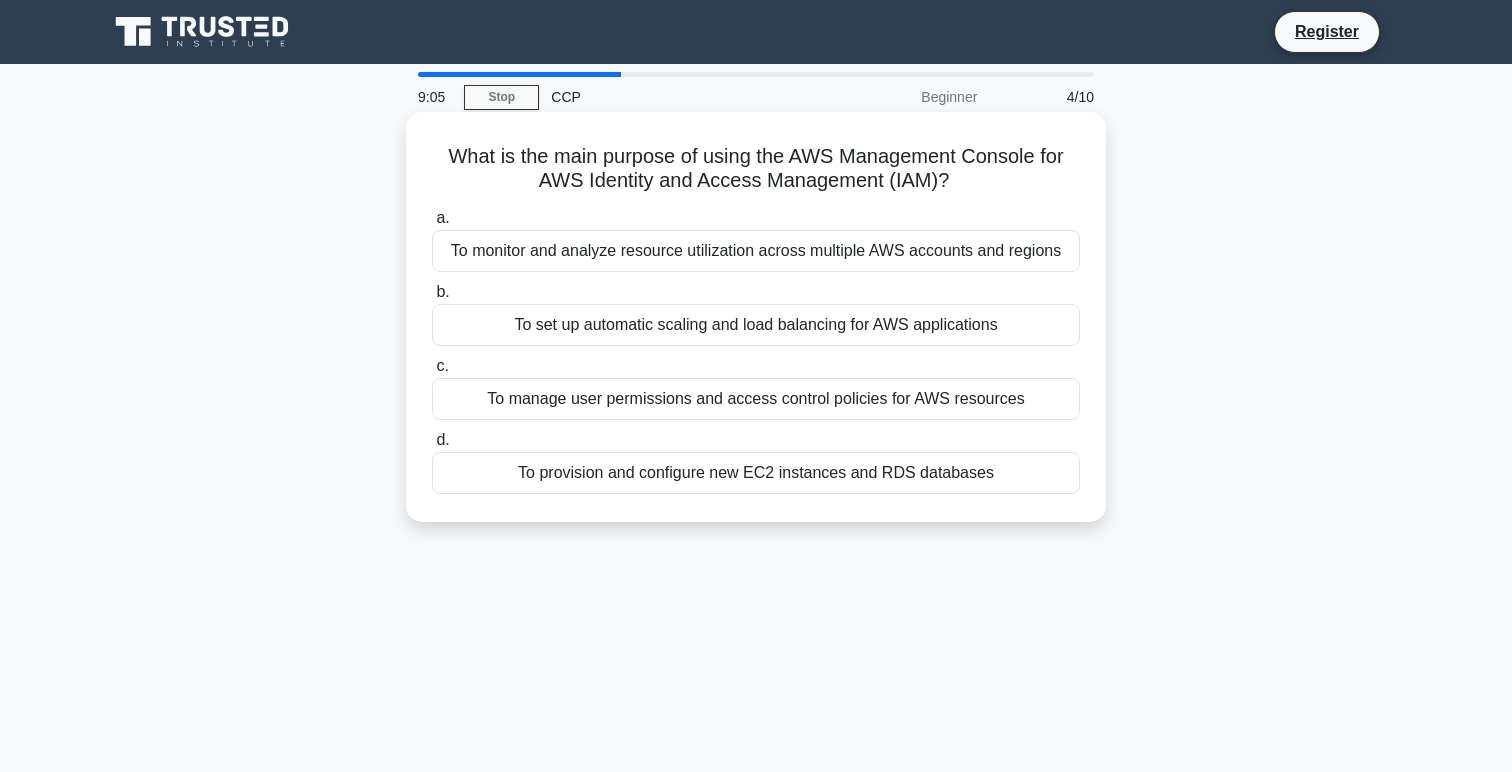 click on "To manage user permissions and access control policies for AWS resources" at bounding box center [756, 399] 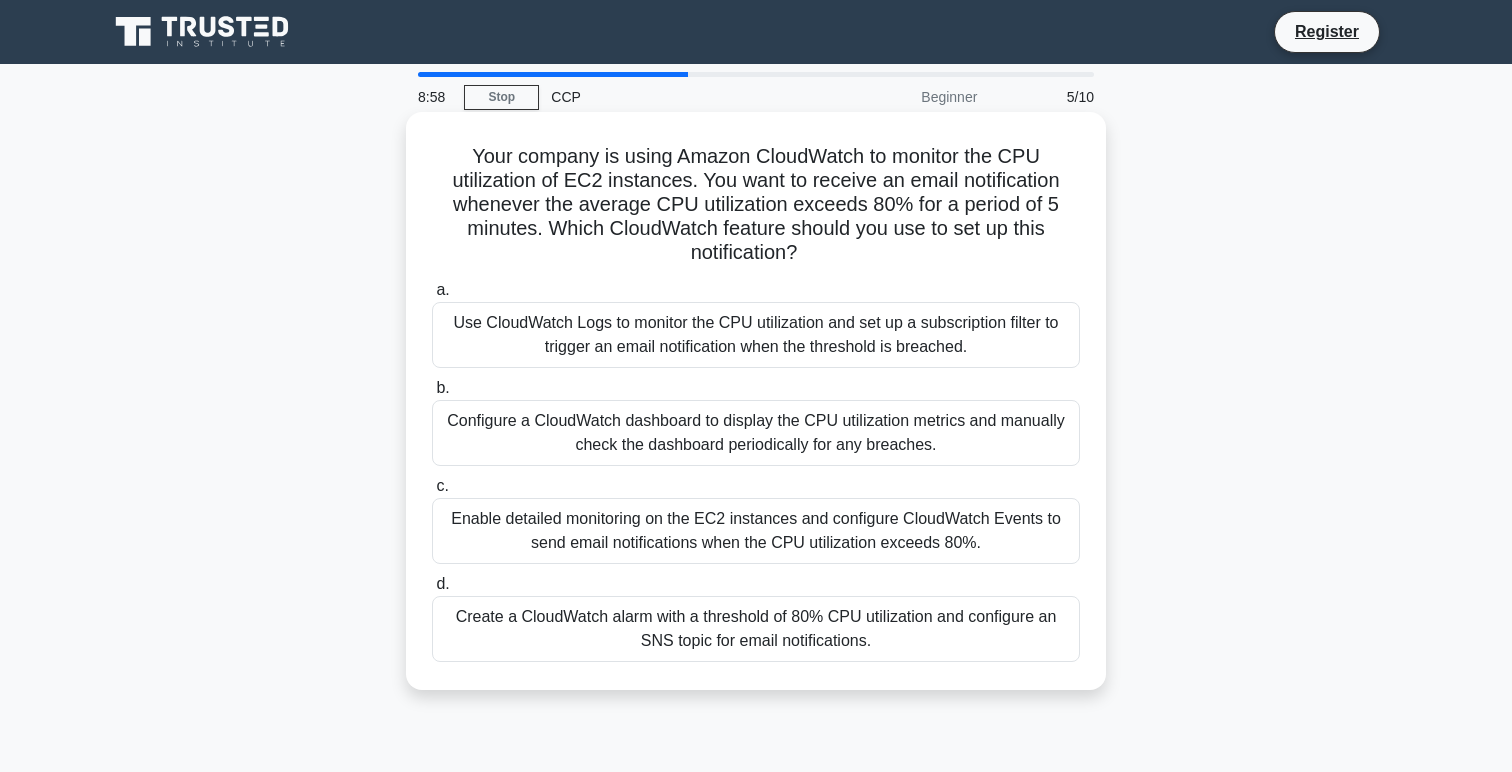 click on "Use CloudWatch Logs to monitor the CPU utilization and set up a subscription filter to trigger an email notification when the threshold is breached." at bounding box center (756, 335) 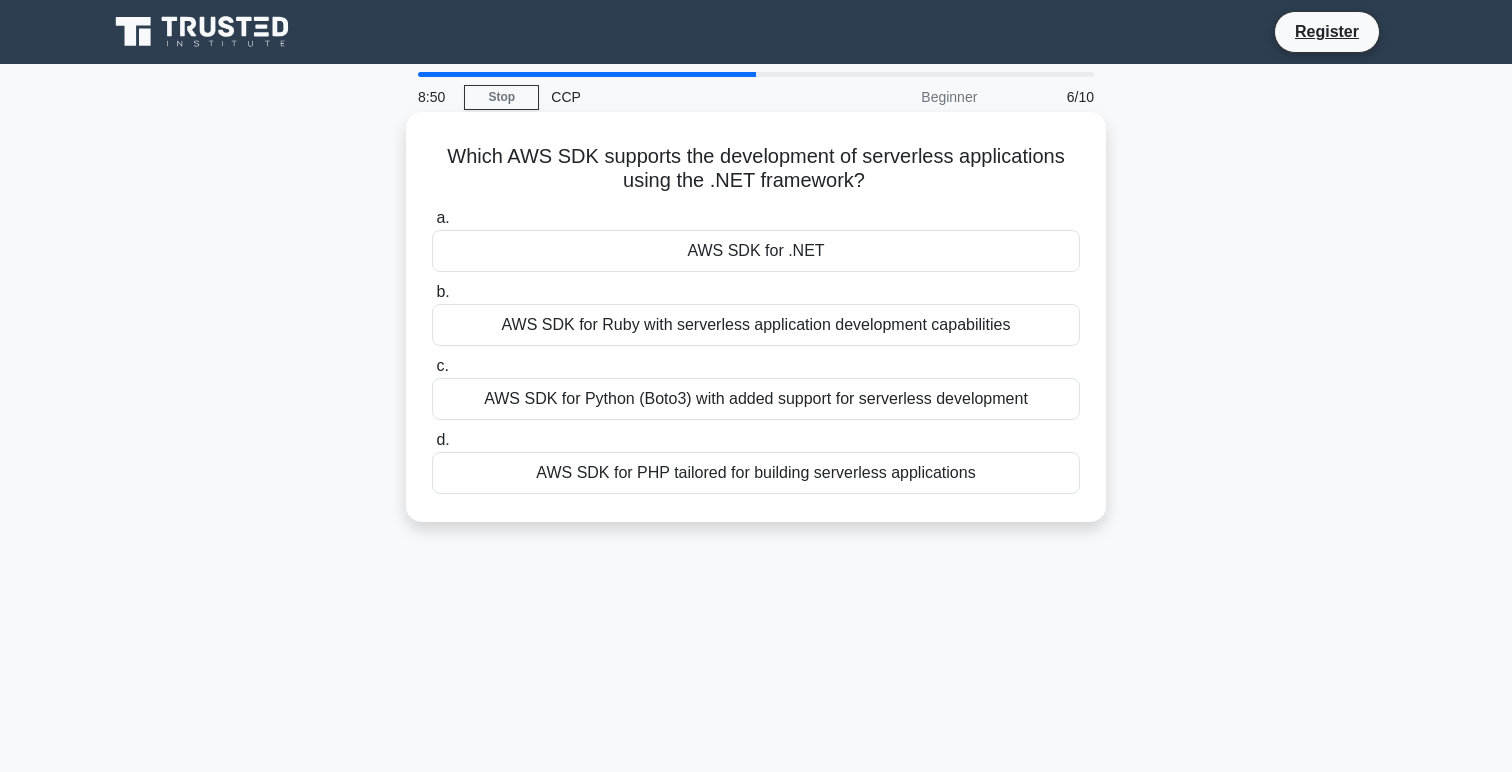 click on "AWS SDK for .NET" at bounding box center [756, 251] 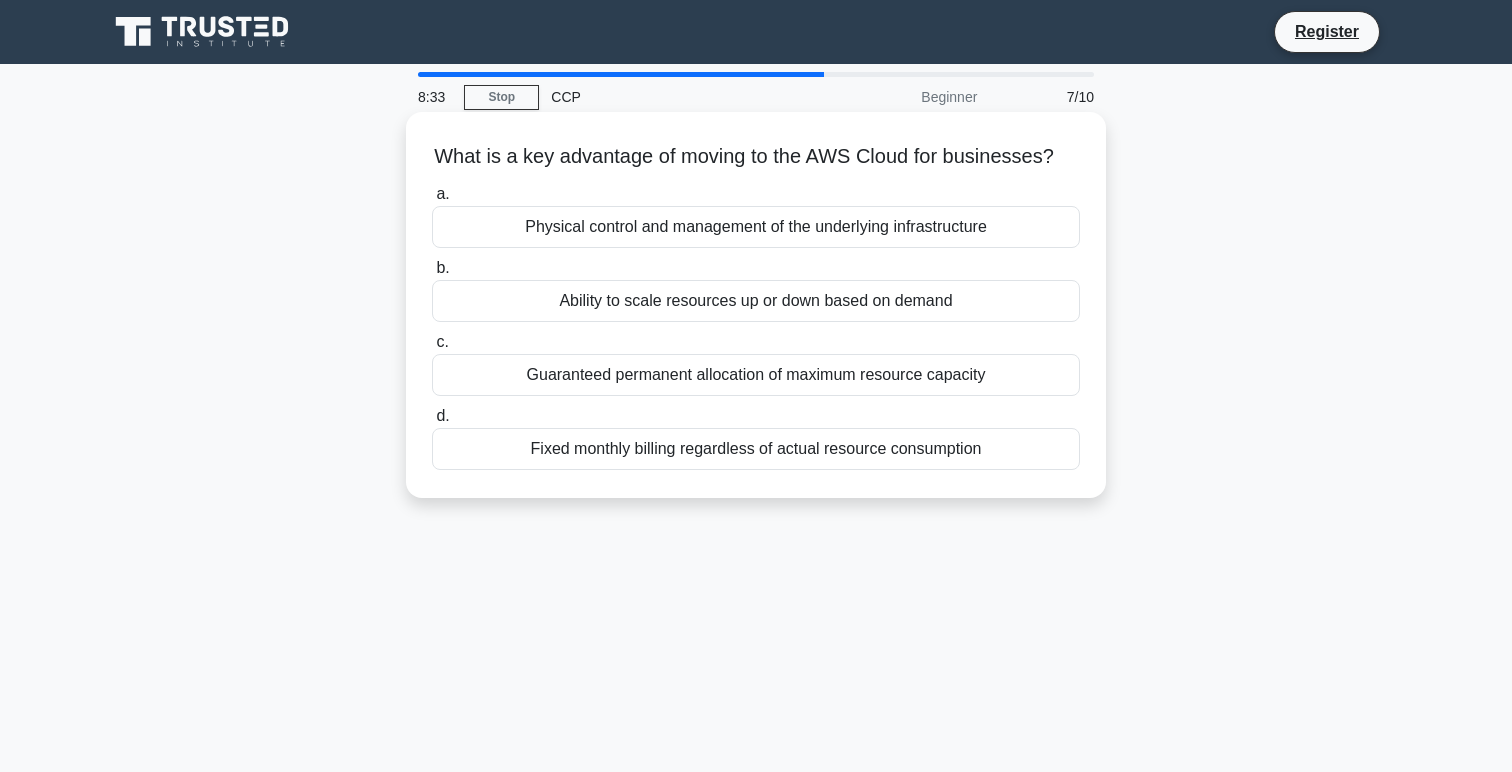 click on "Ability to scale resources up or down based on demand" at bounding box center (756, 301) 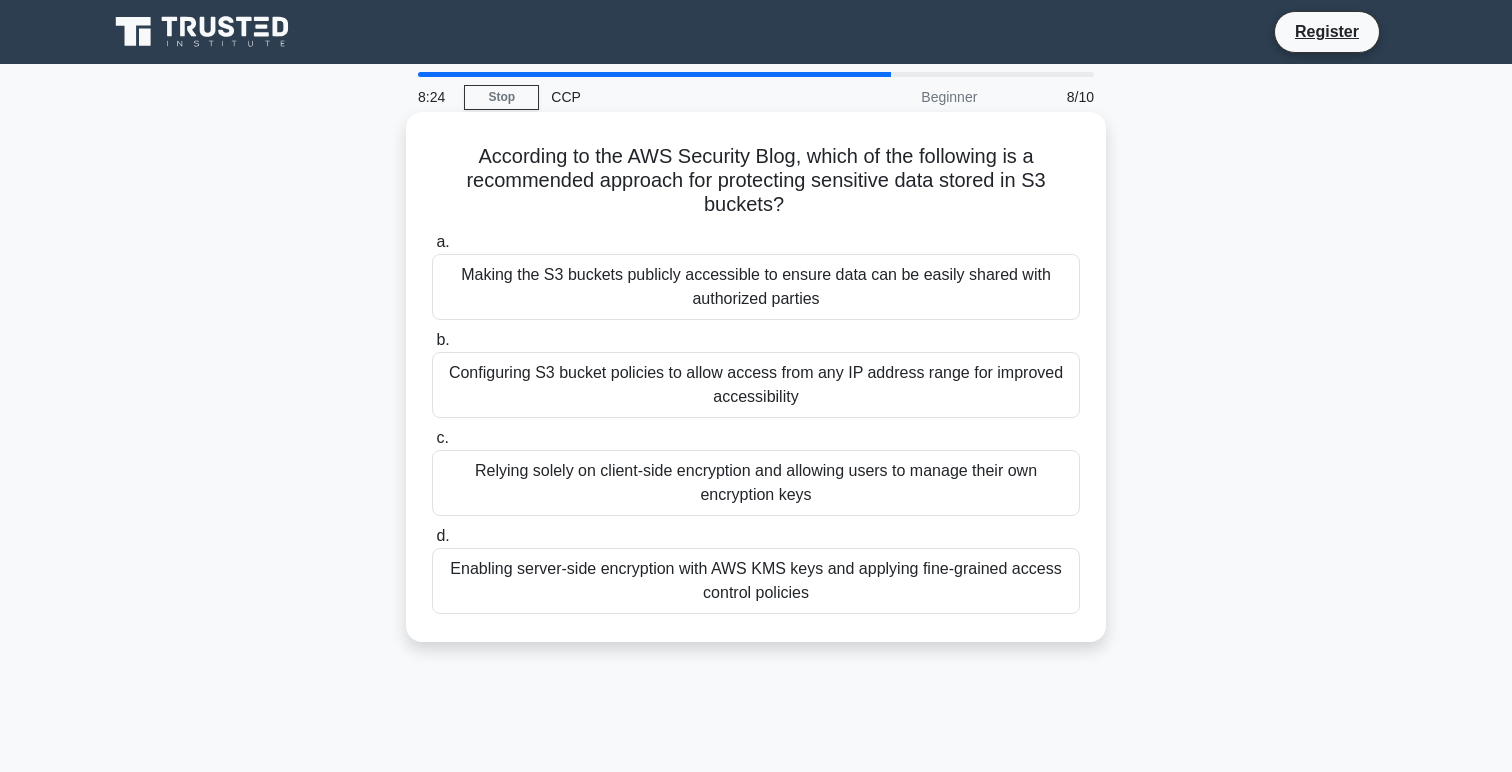 click on "Configuring S3 bucket policies to allow access from any IP address range for improved accessibility" at bounding box center (756, 385) 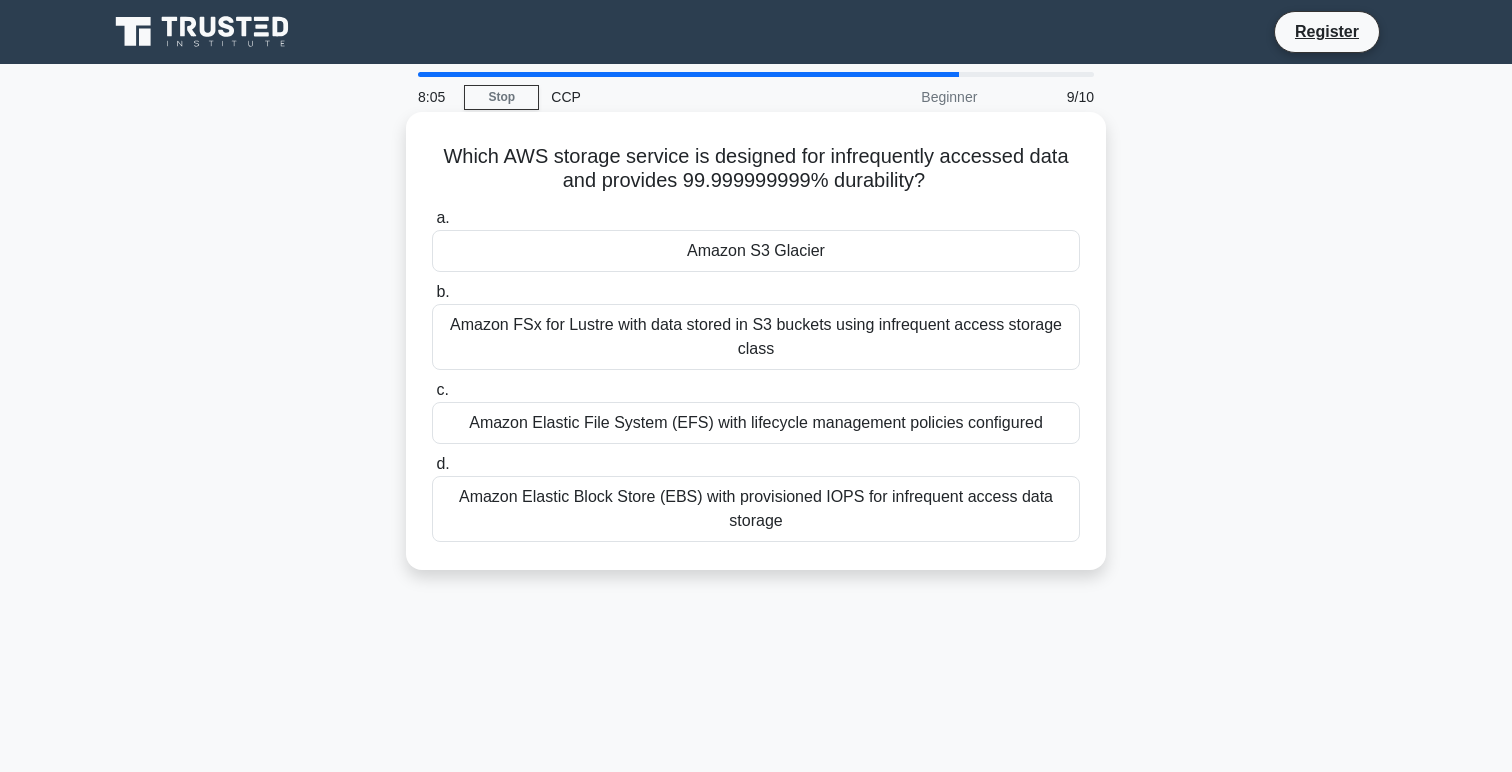 click on "Which AWS storage service is designed for infrequently accessed data and provides 99.999999999% durability?
.spinner_0XTQ{transform-origin:center;animation:spinner_y6GP .75s linear infinite}@keyframes spinner_y6GP{100%{transform:rotate(360deg)}}" at bounding box center (756, 169) 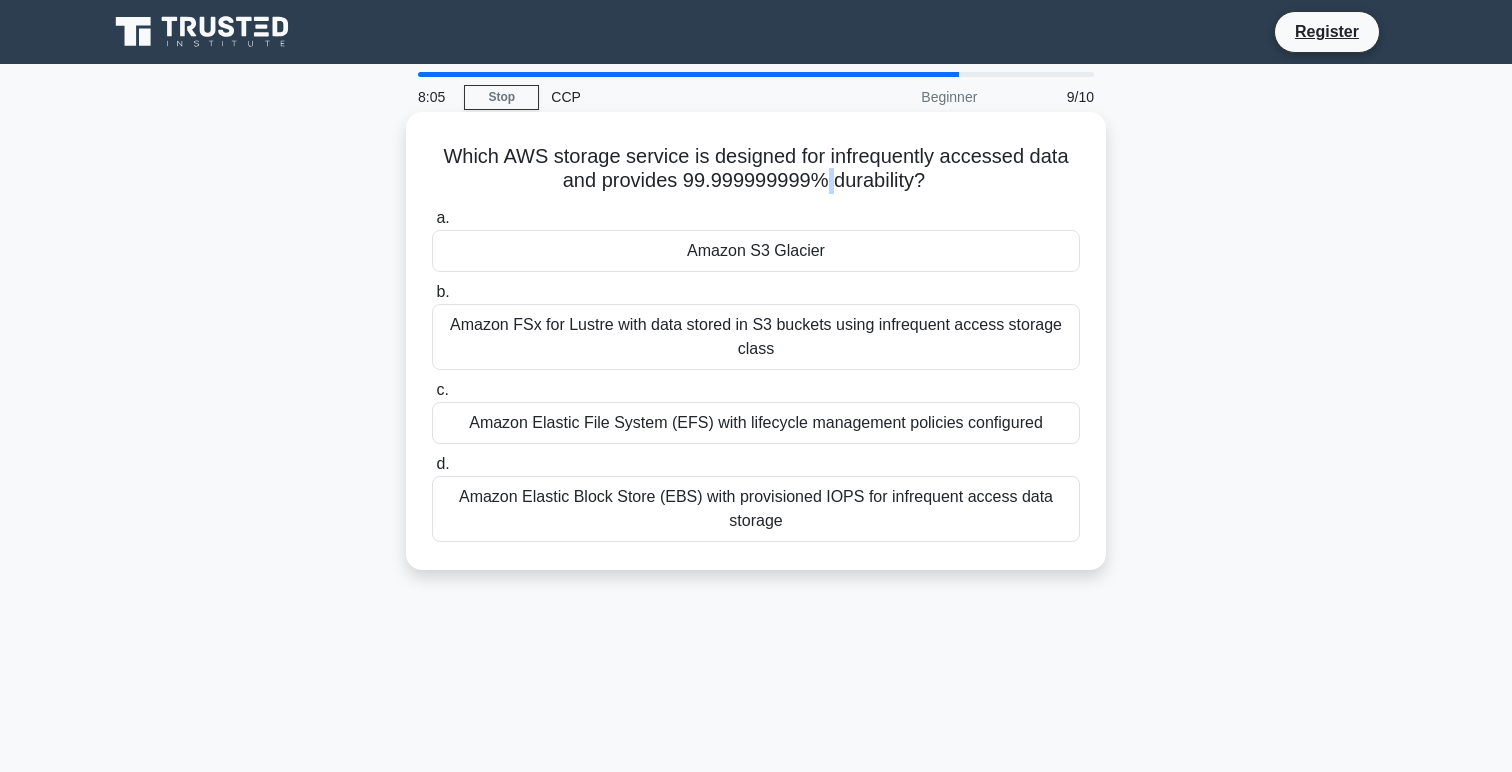 click on "Which AWS storage service is designed for infrequently accessed data and provides 99.999999999% durability?
.spinner_0XTQ{transform-origin:center;animation:spinner_y6GP .75s linear infinite}@keyframes spinner_y6GP{100%{transform:rotate(360deg)}}" at bounding box center [756, 169] 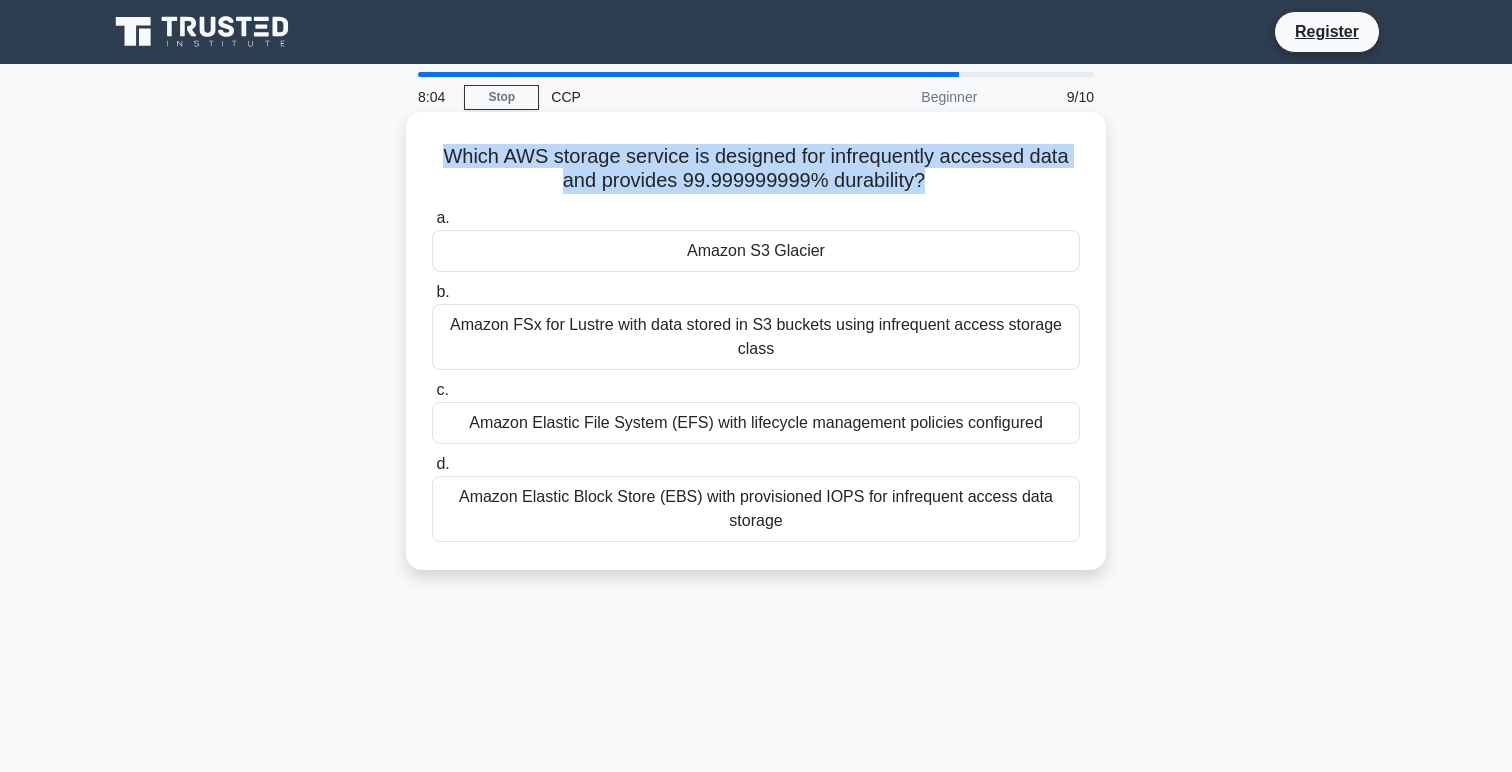 click on "Which AWS storage service is designed for infrequently accessed data and provides 99.999999999% durability?
.spinner_0XTQ{transform-origin:center;animation:spinner_y6GP .75s linear infinite}@keyframes spinner_y6GP{100%{transform:rotate(360deg)}}" at bounding box center (756, 169) 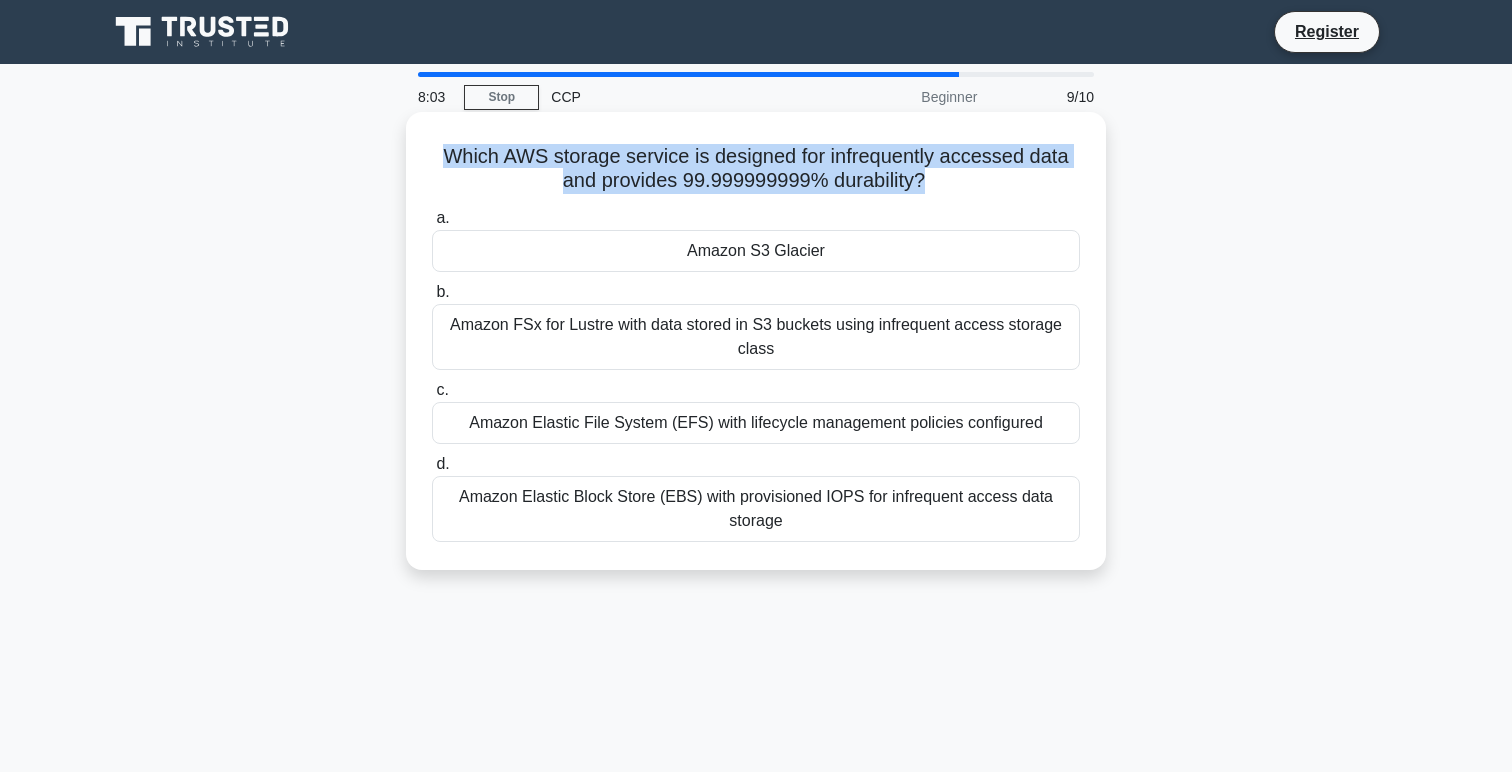 copy on "Which AWS storage service is designed for infrequently accessed data and provides 99.999999999% durability?
.spinner_0XTQ{transform-origin:center;animation:spinner_y6GP .75s linear infinite}@keyframes spinner_y6GP{100%{transform:rotate(360deg)}}" 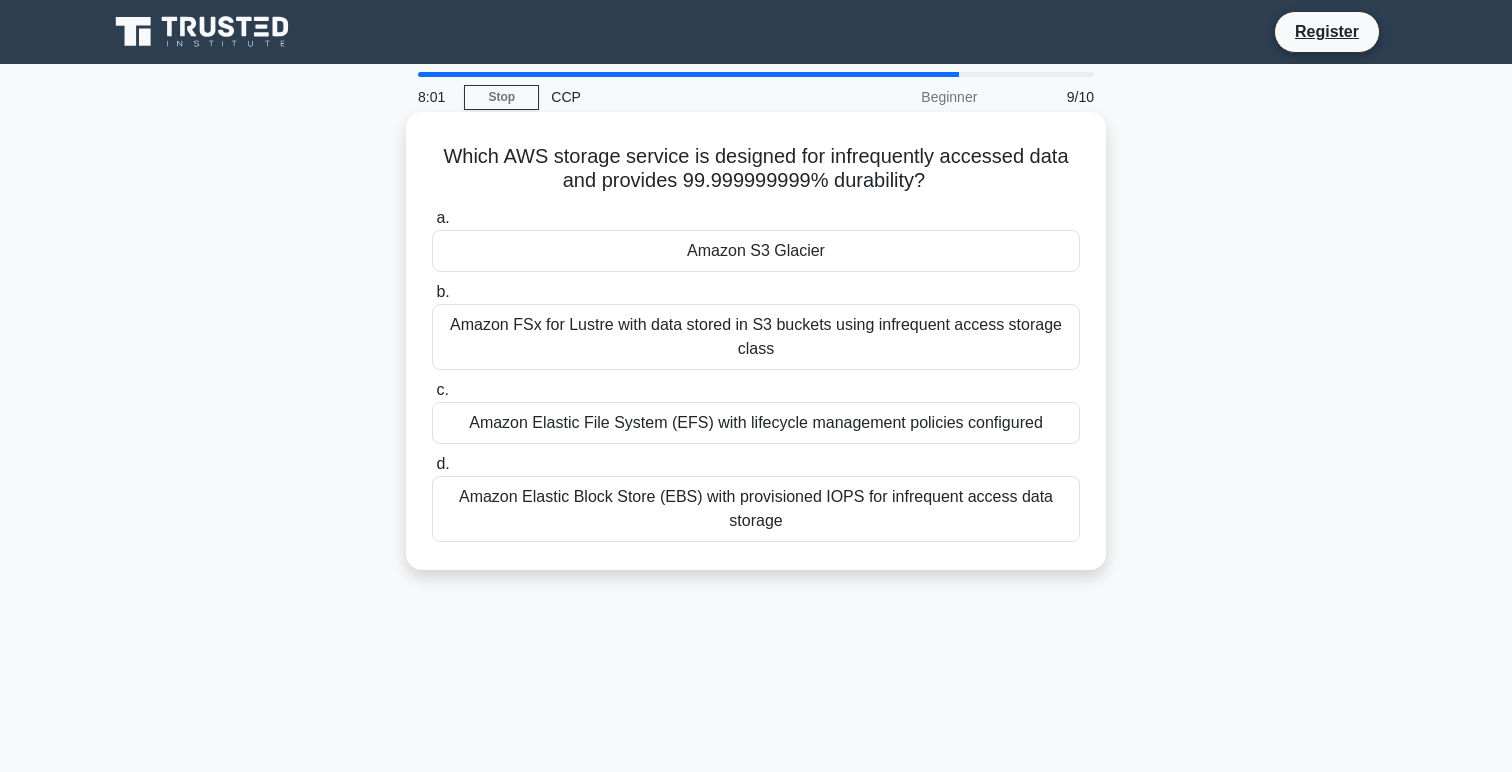 click on "Amazon S3 Glacier" at bounding box center (756, 251) 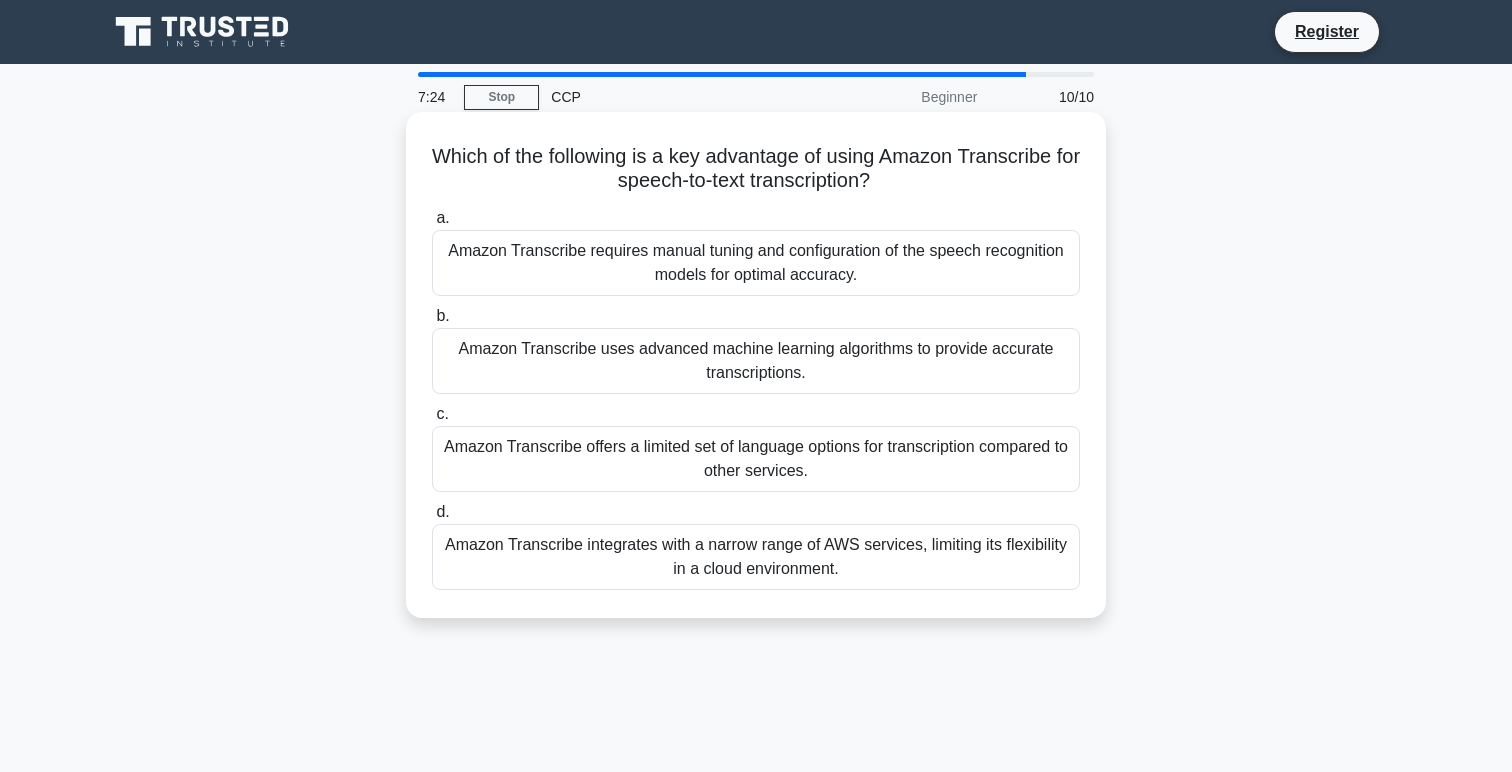 click on "Amazon Transcribe offers a limited set of language options for transcription compared to other services." at bounding box center [756, 459] 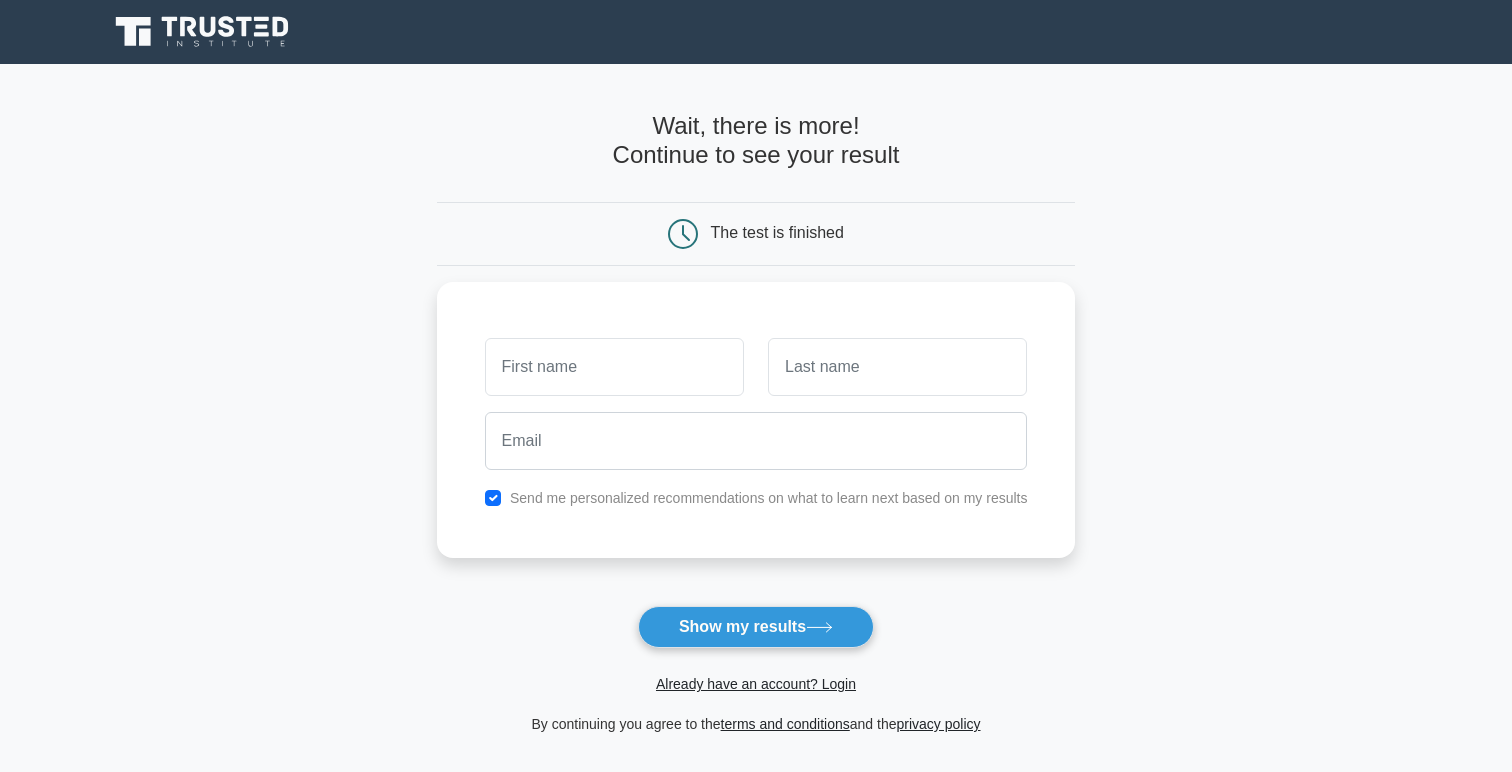 scroll, scrollTop: 0, scrollLeft: 0, axis: both 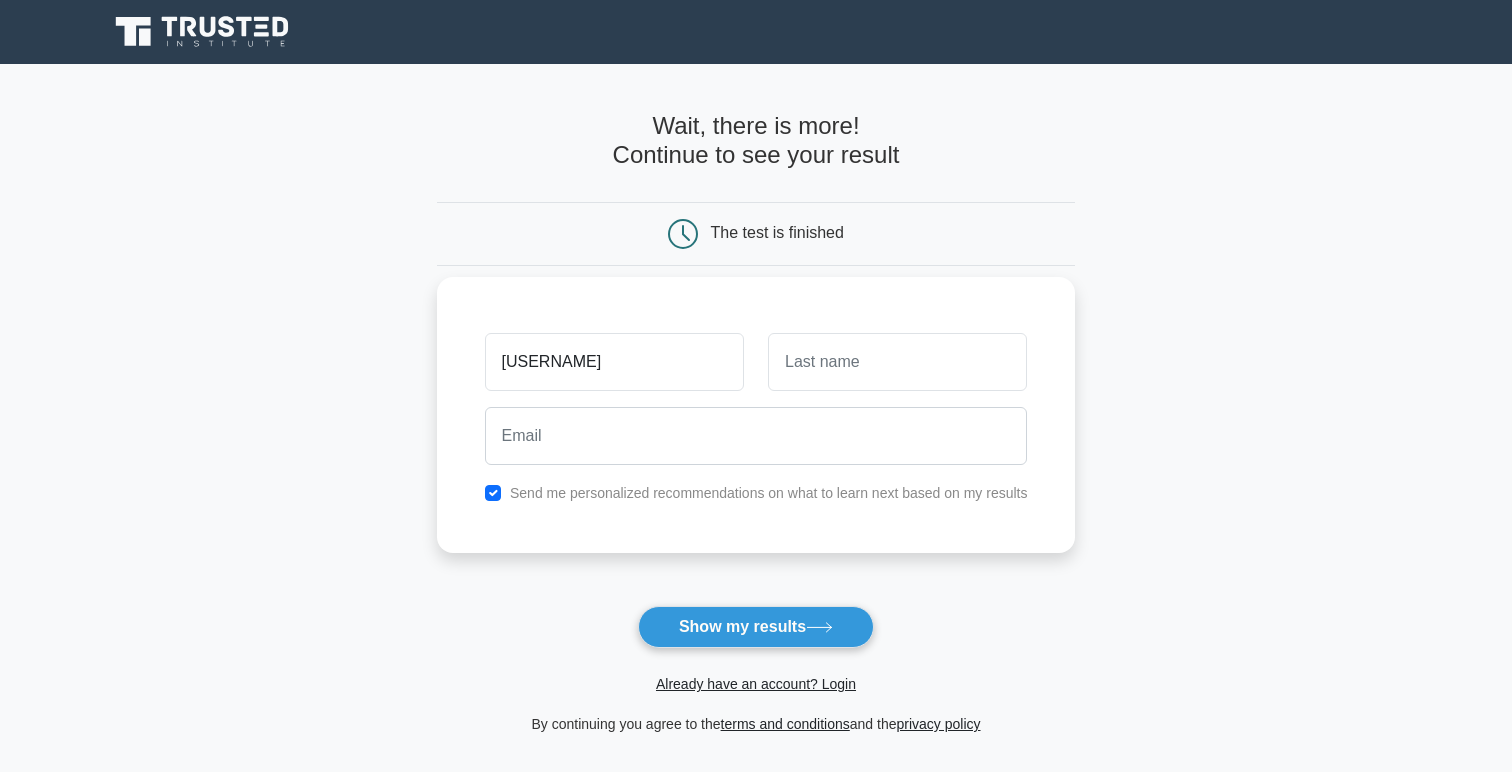 type on "sidorela" 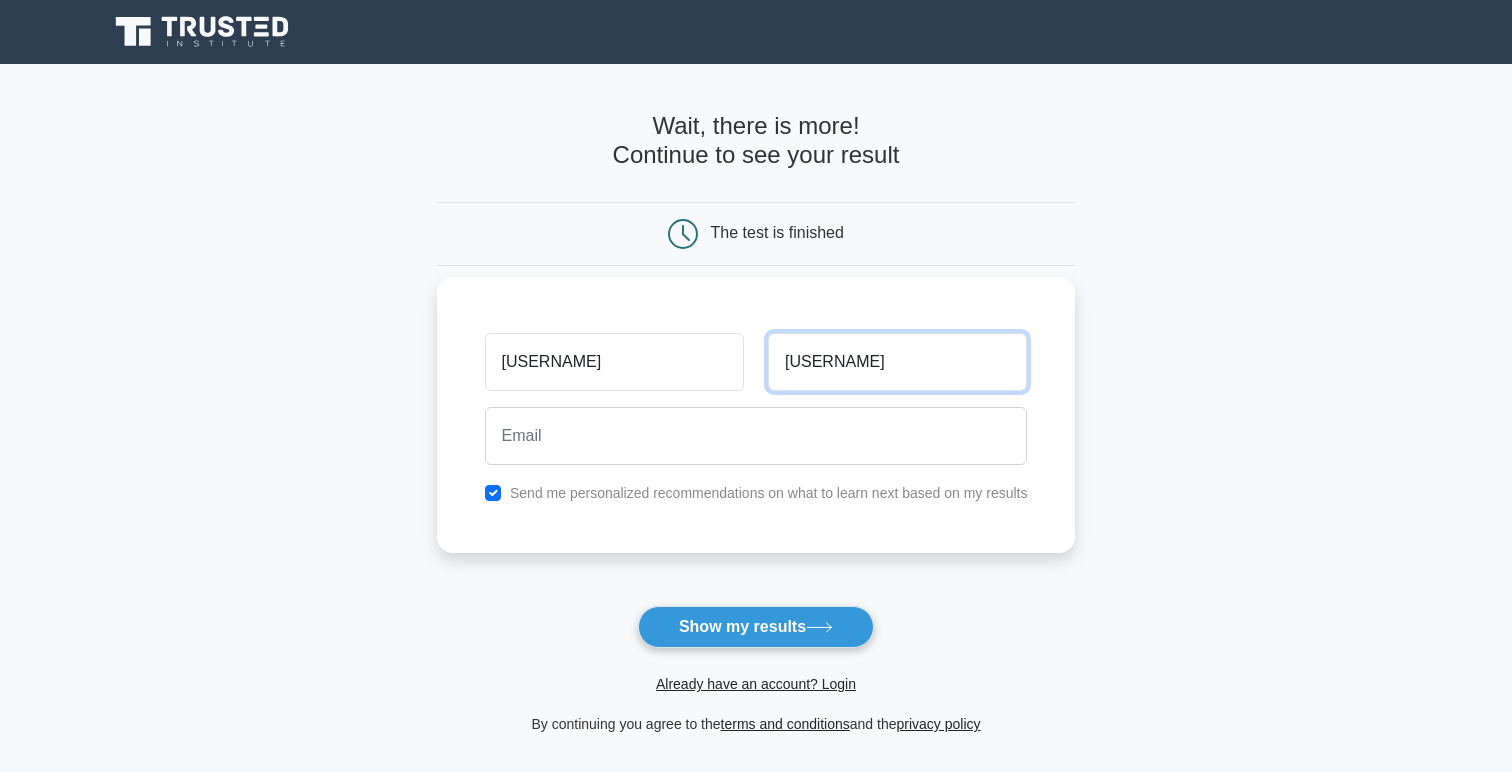 type on "rexha" 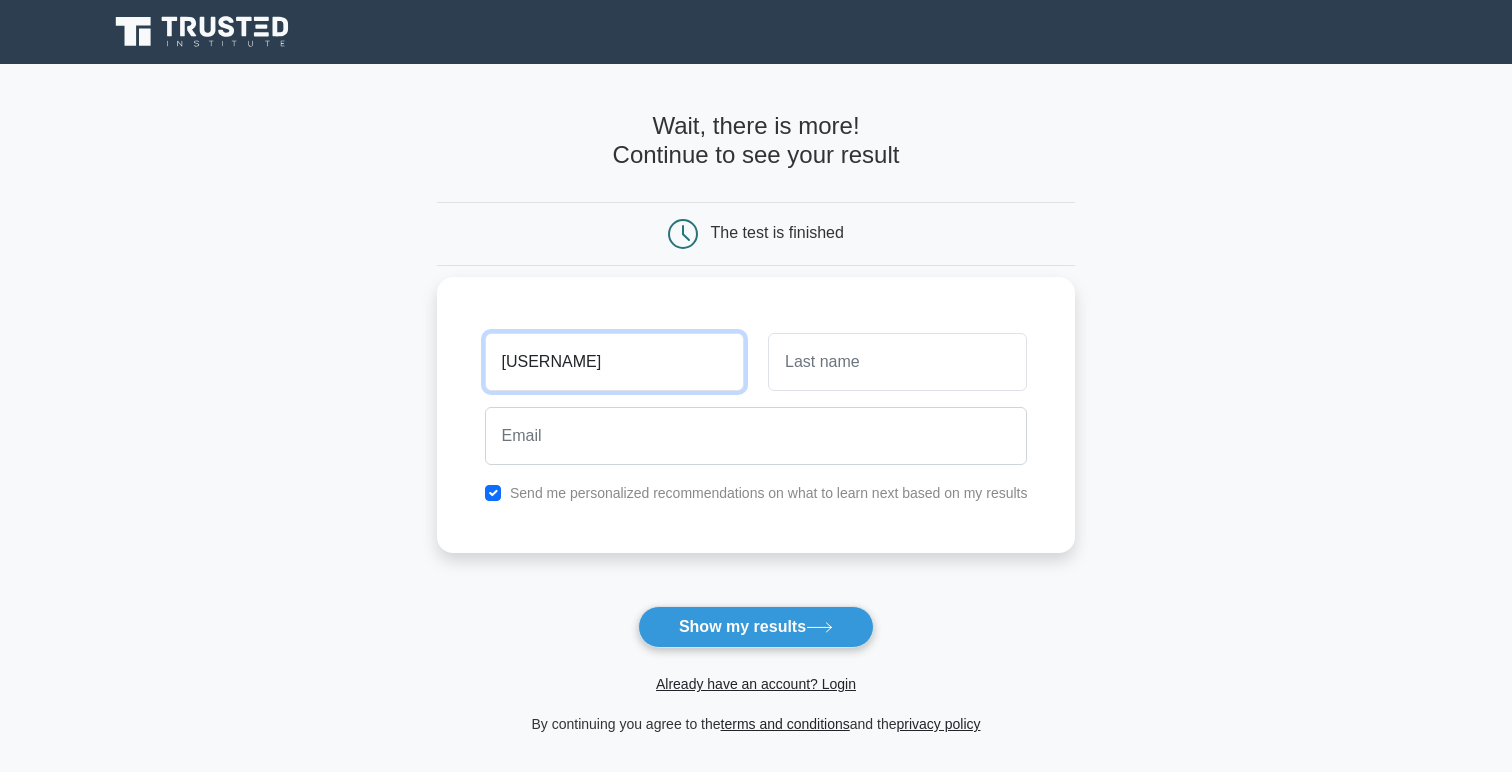click on "sidorela" at bounding box center (614, 362) 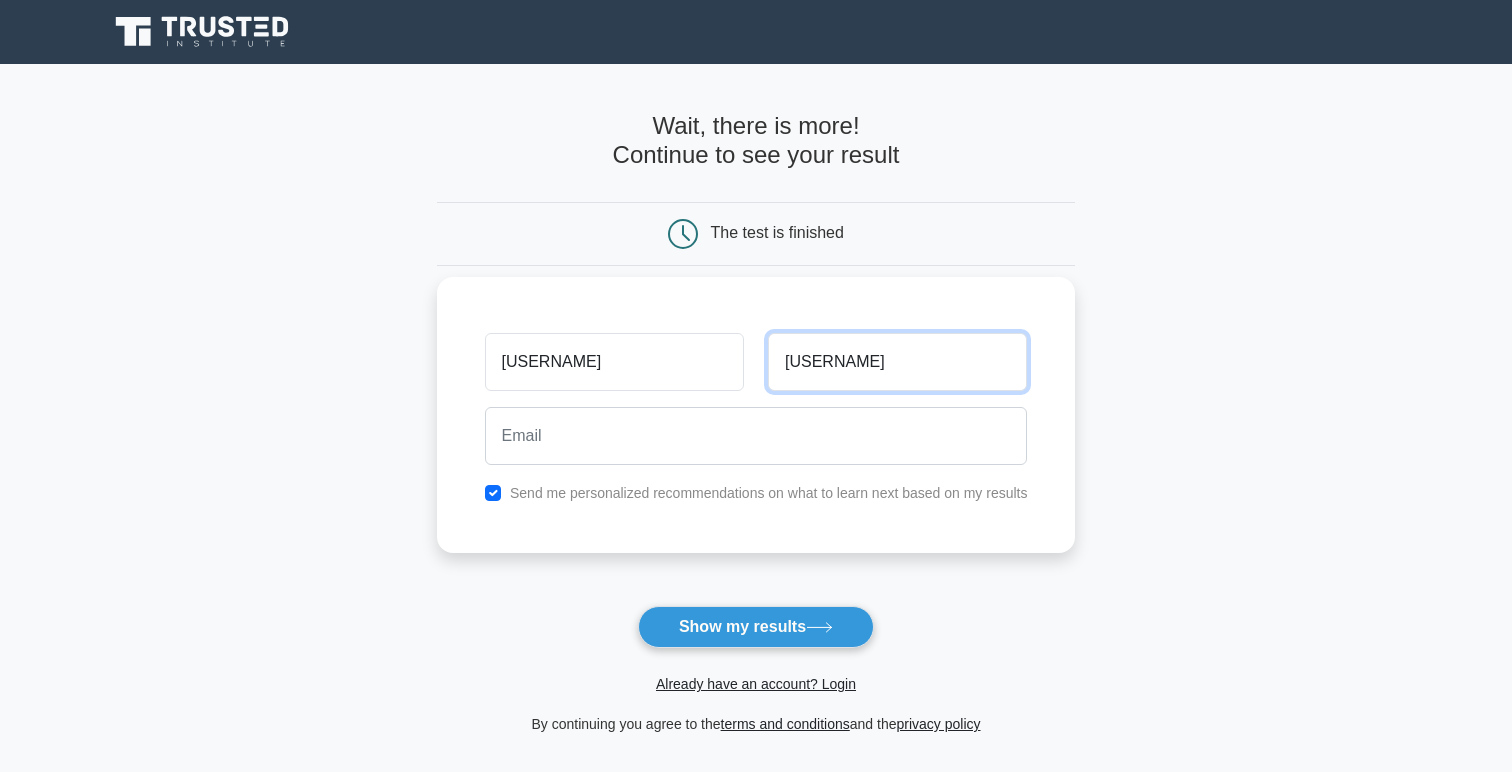 type on "rexh" 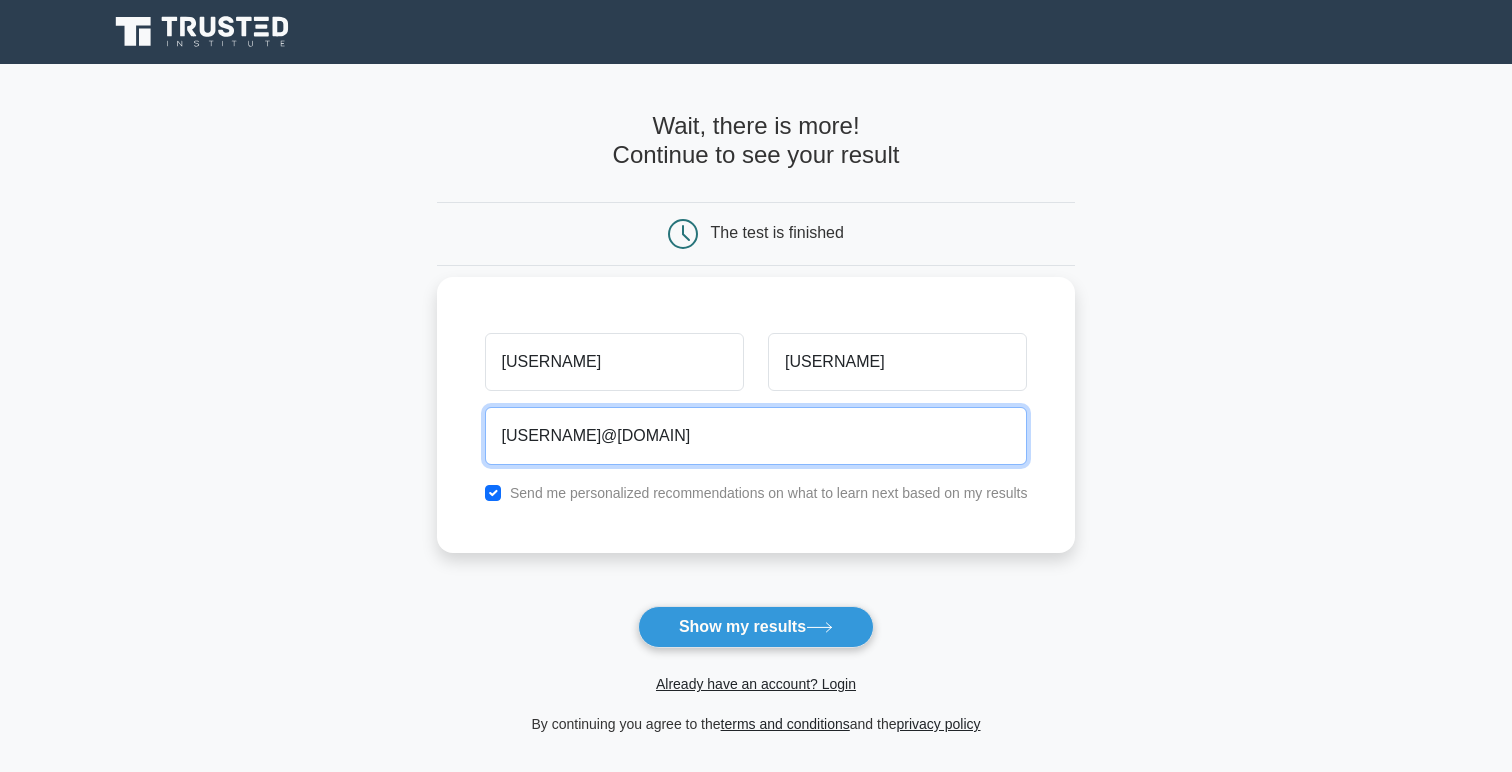 type on "sidorelarexhaa@gmail.com" 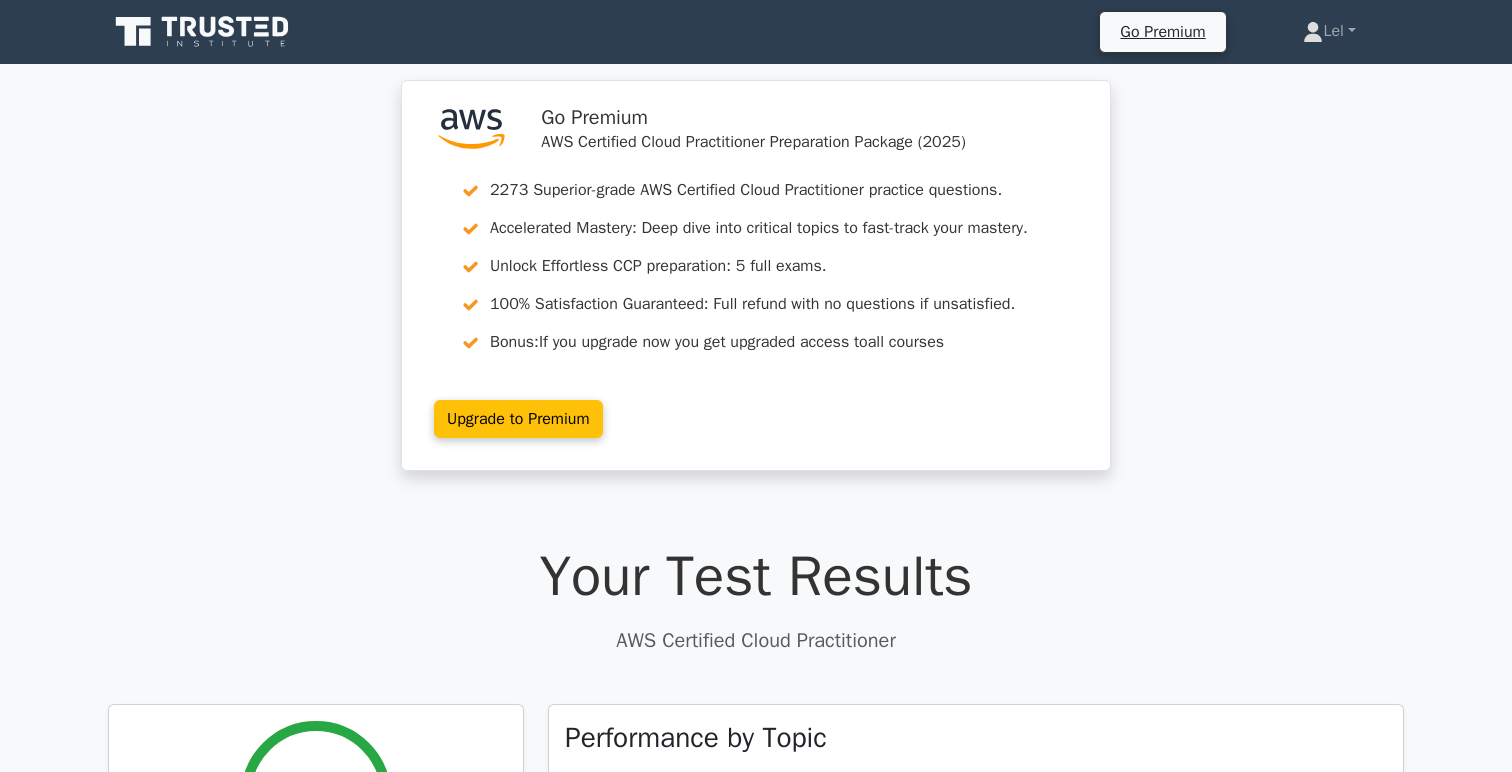 scroll, scrollTop: 0, scrollLeft: 0, axis: both 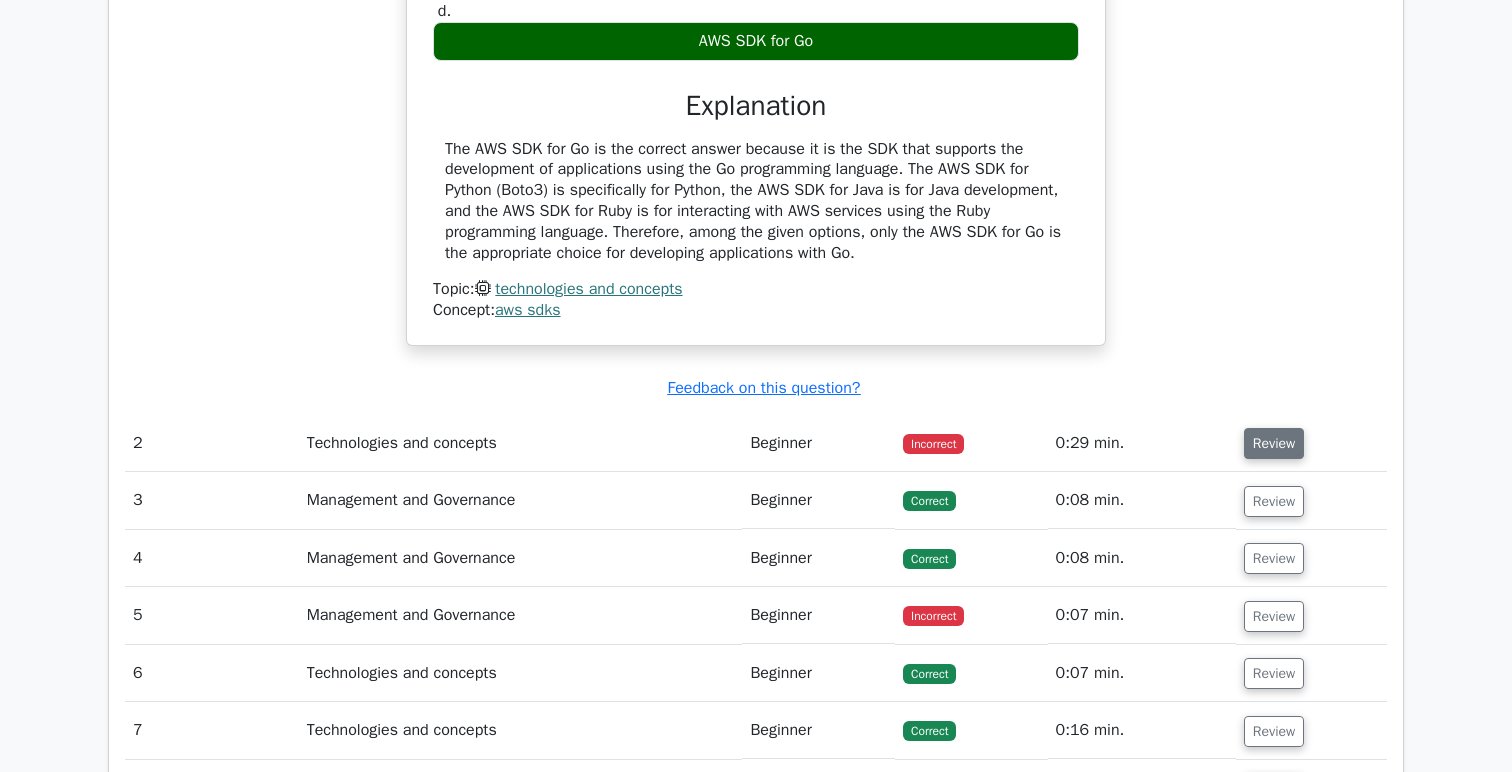 click on "Review" at bounding box center (1274, 443) 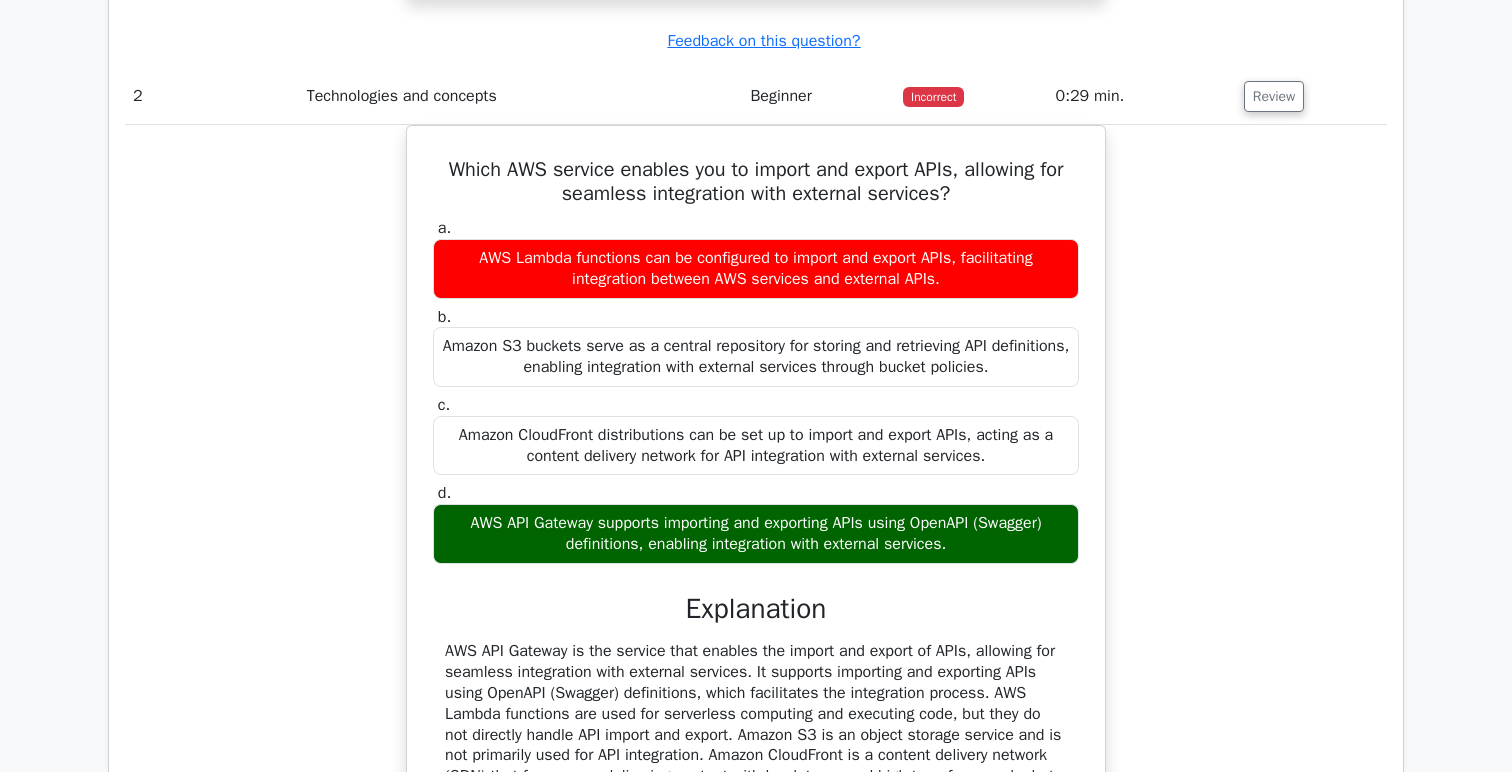 scroll, scrollTop: 2147, scrollLeft: 0, axis: vertical 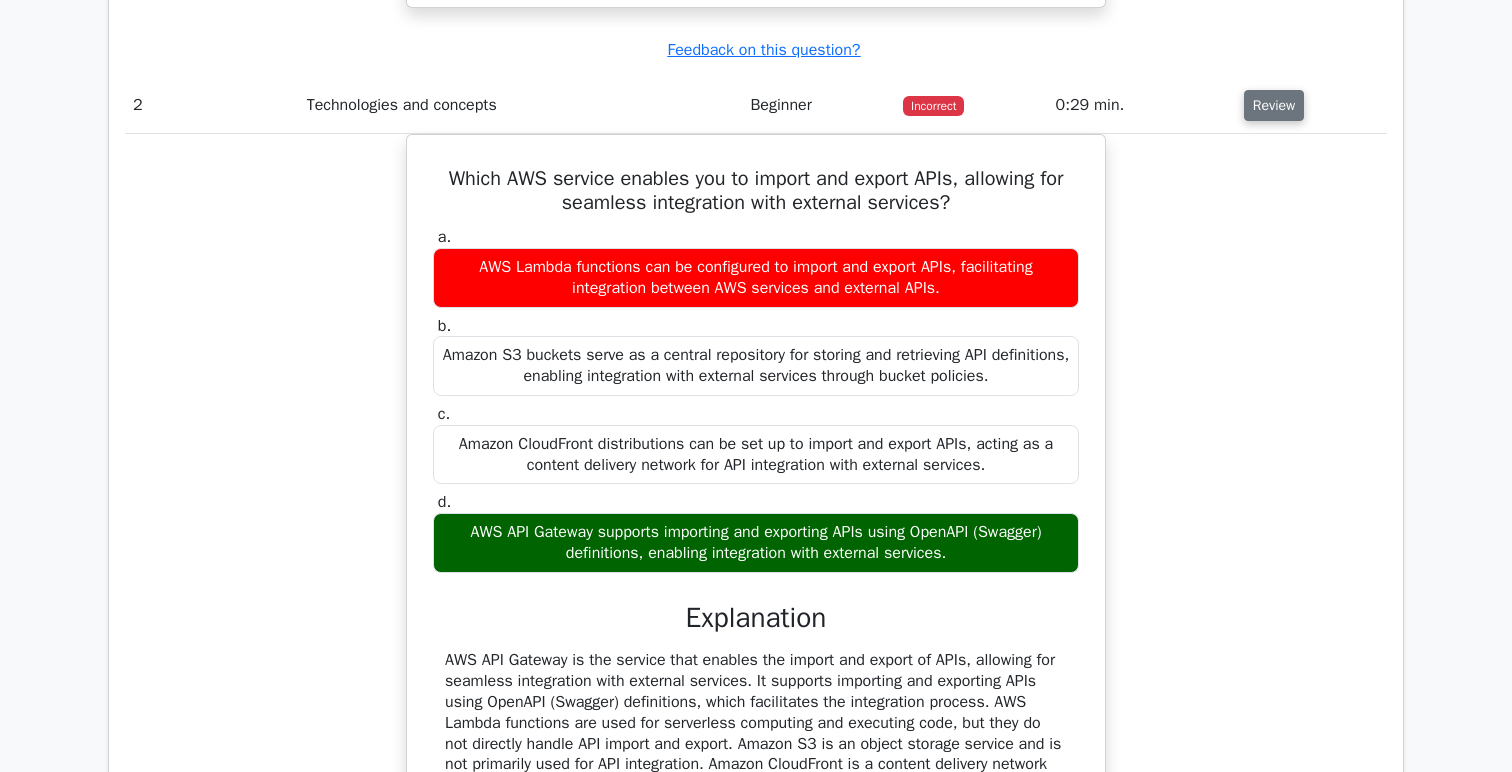 click on "Review" at bounding box center (1274, 105) 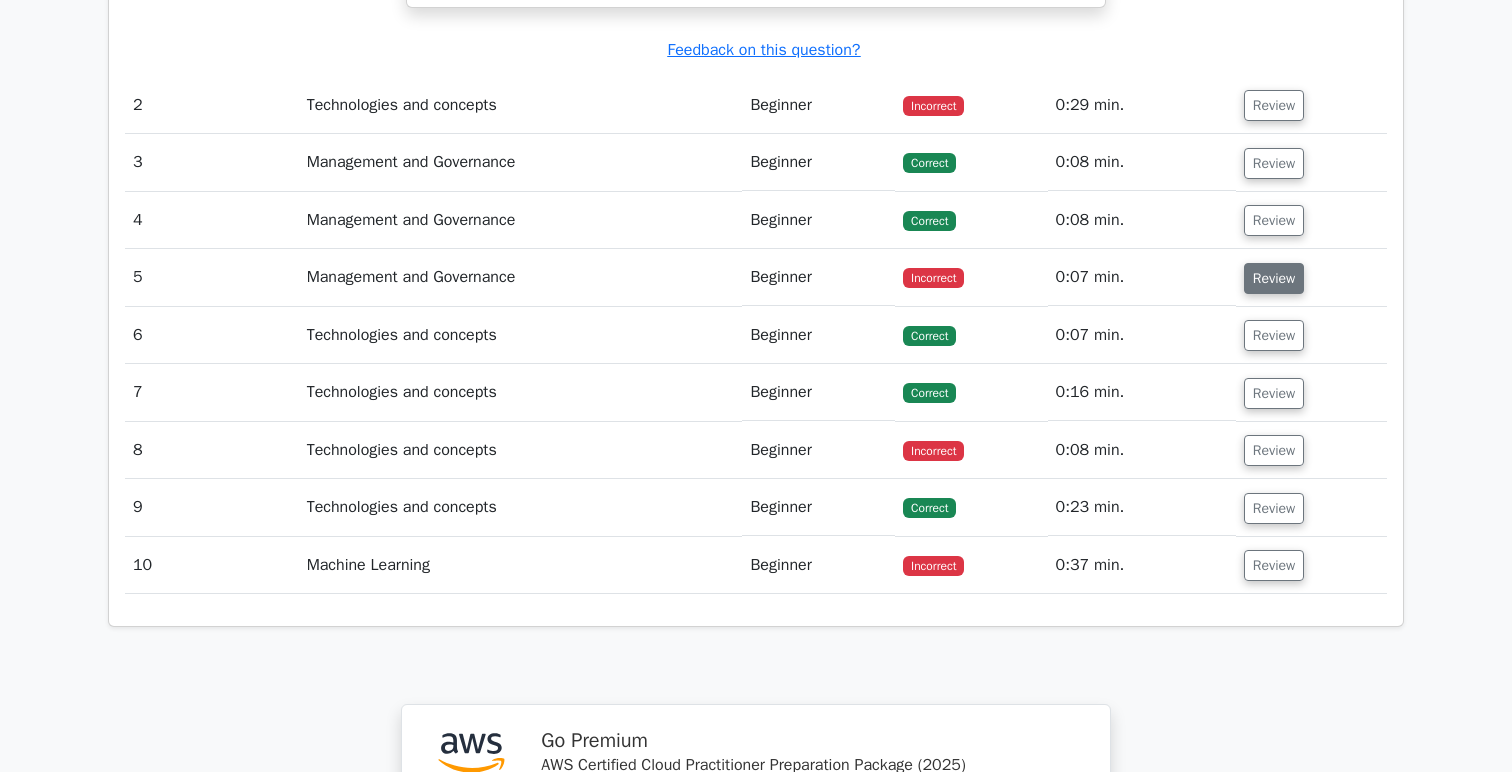 click on "Review" at bounding box center [1274, 278] 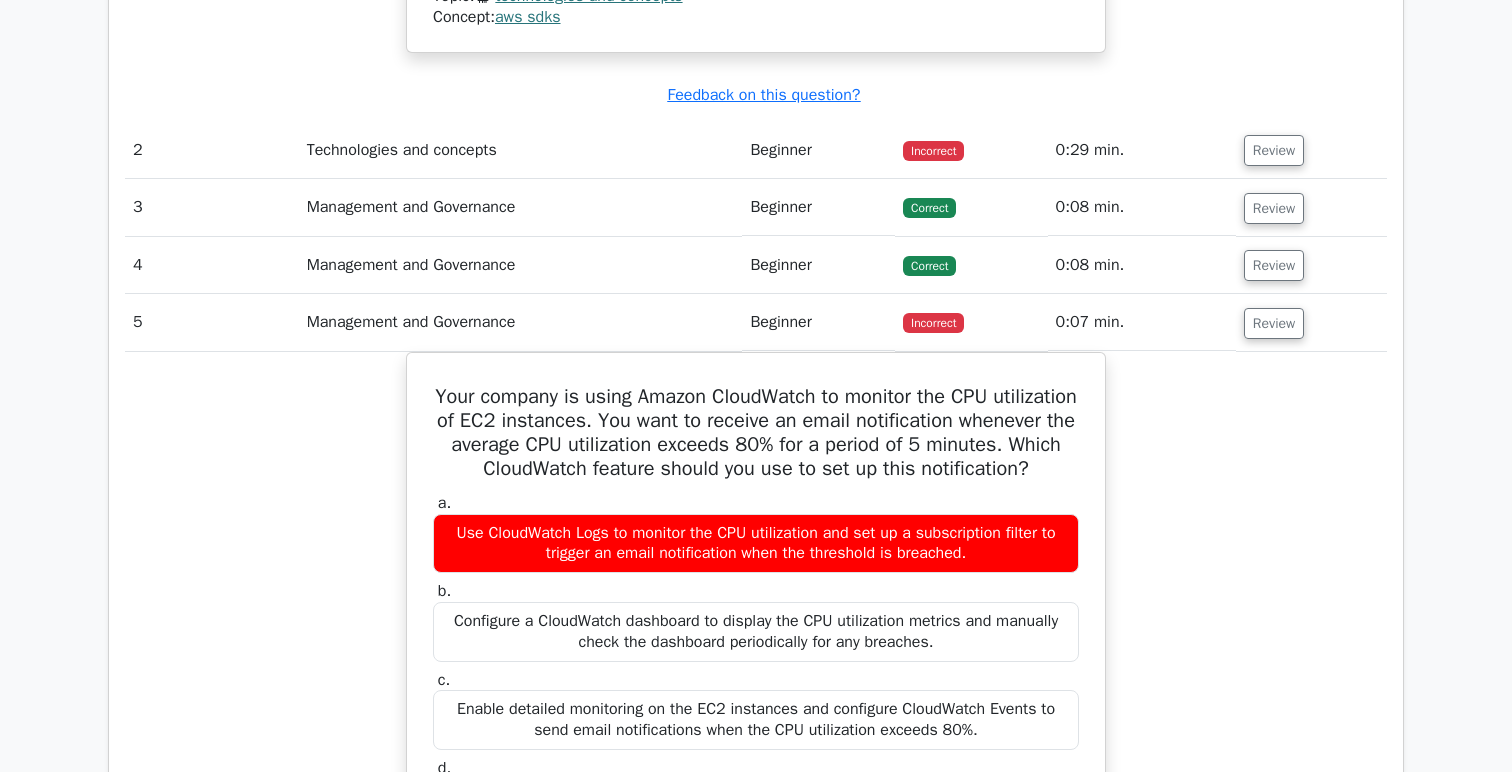 scroll, scrollTop: 2127, scrollLeft: 0, axis: vertical 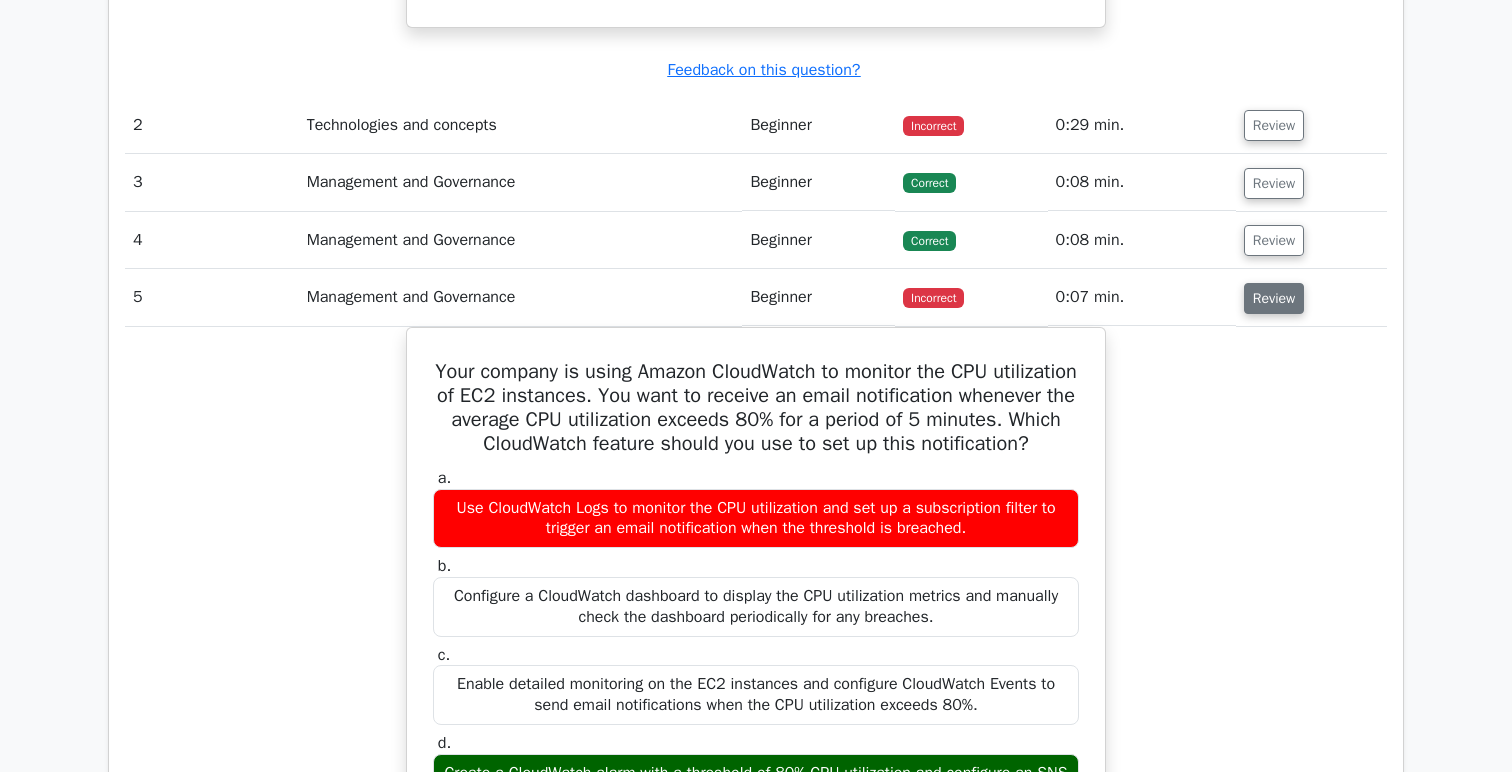 click on "Review" at bounding box center (1274, 298) 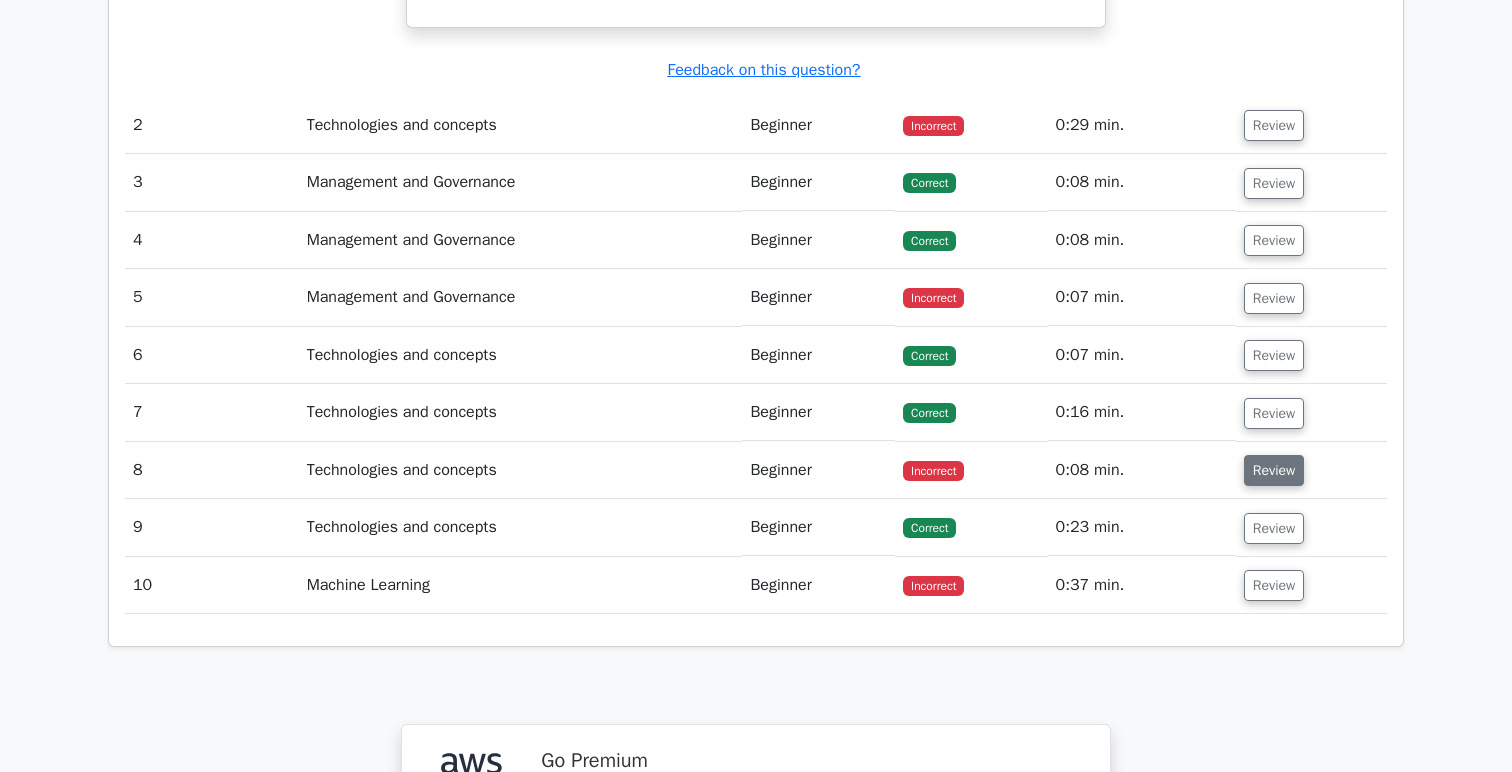 click on "Review" at bounding box center (1274, 470) 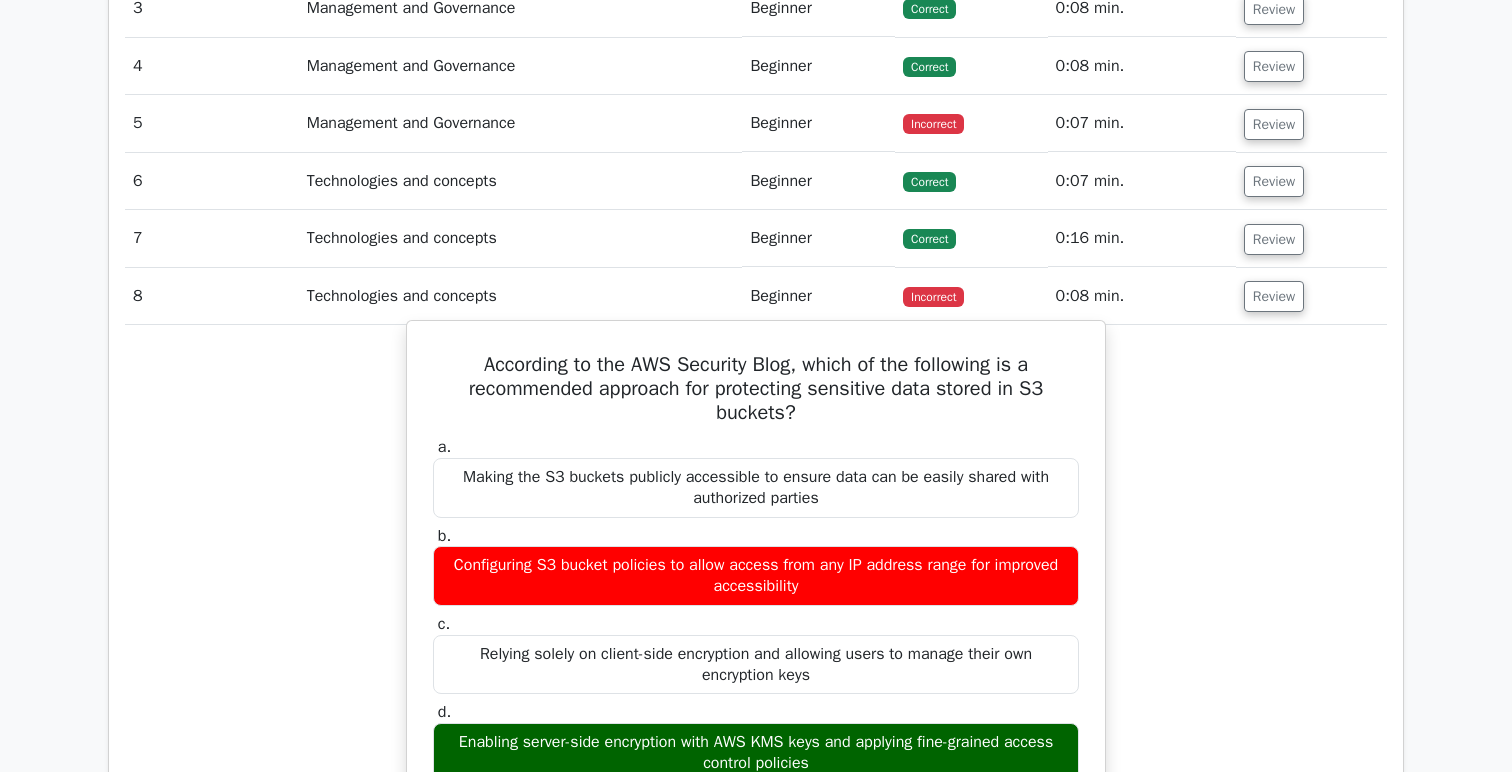 scroll, scrollTop: 2285, scrollLeft: 0, axis: vertical 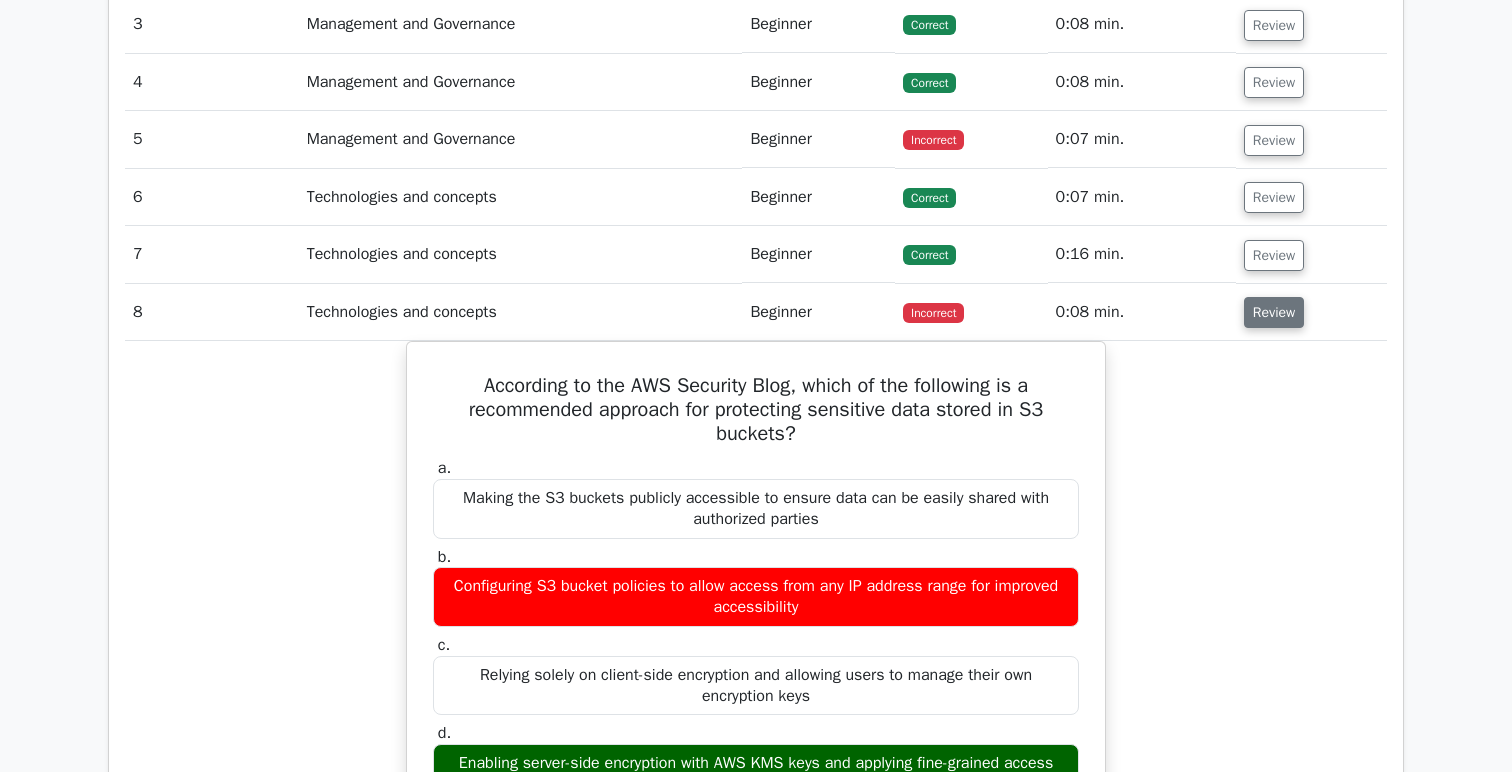 click on "Review" at bounding box center [1274, 312] 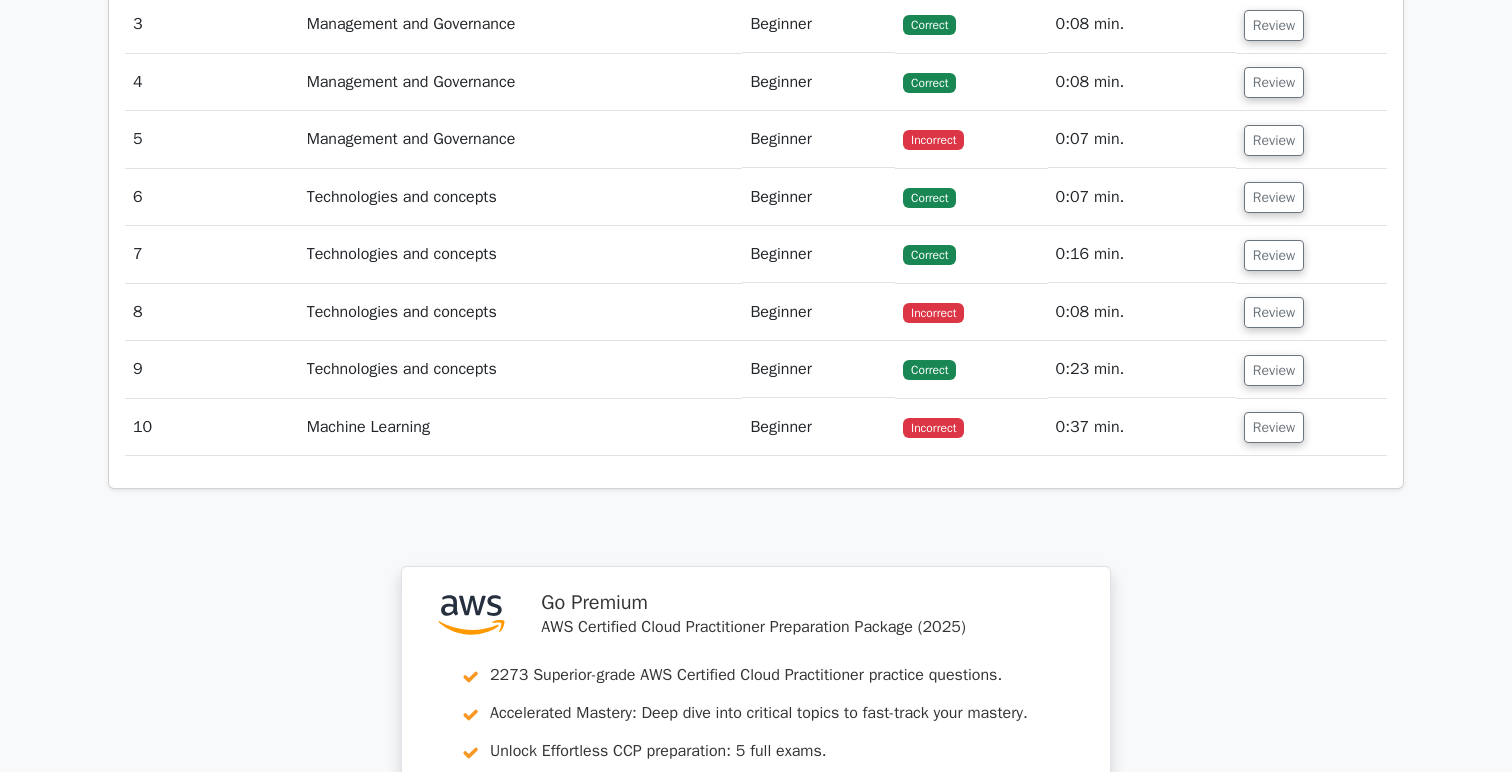 click on "Review" at bounding box center (1311, 427) 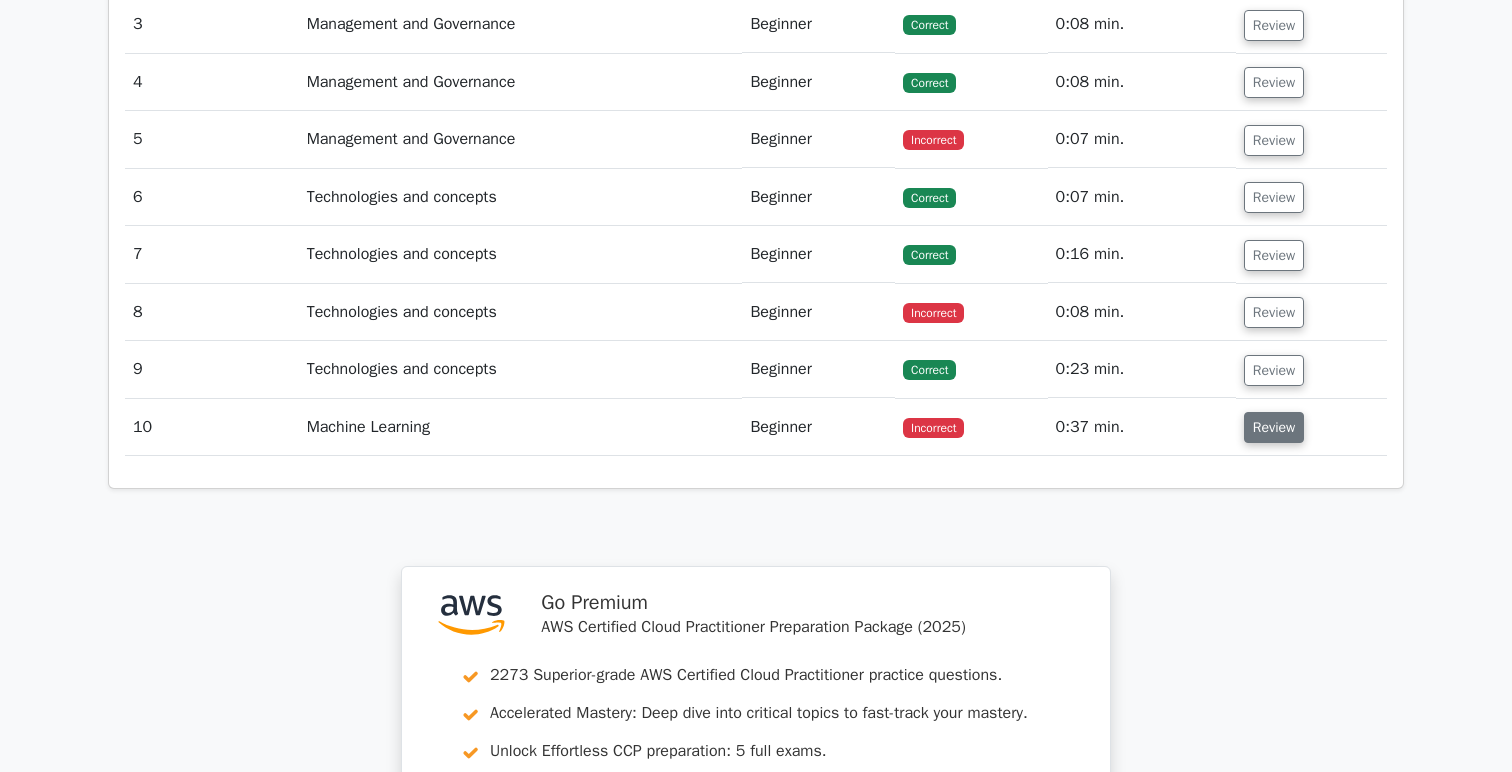 click on "Review" at bounding box center [1274, 427] 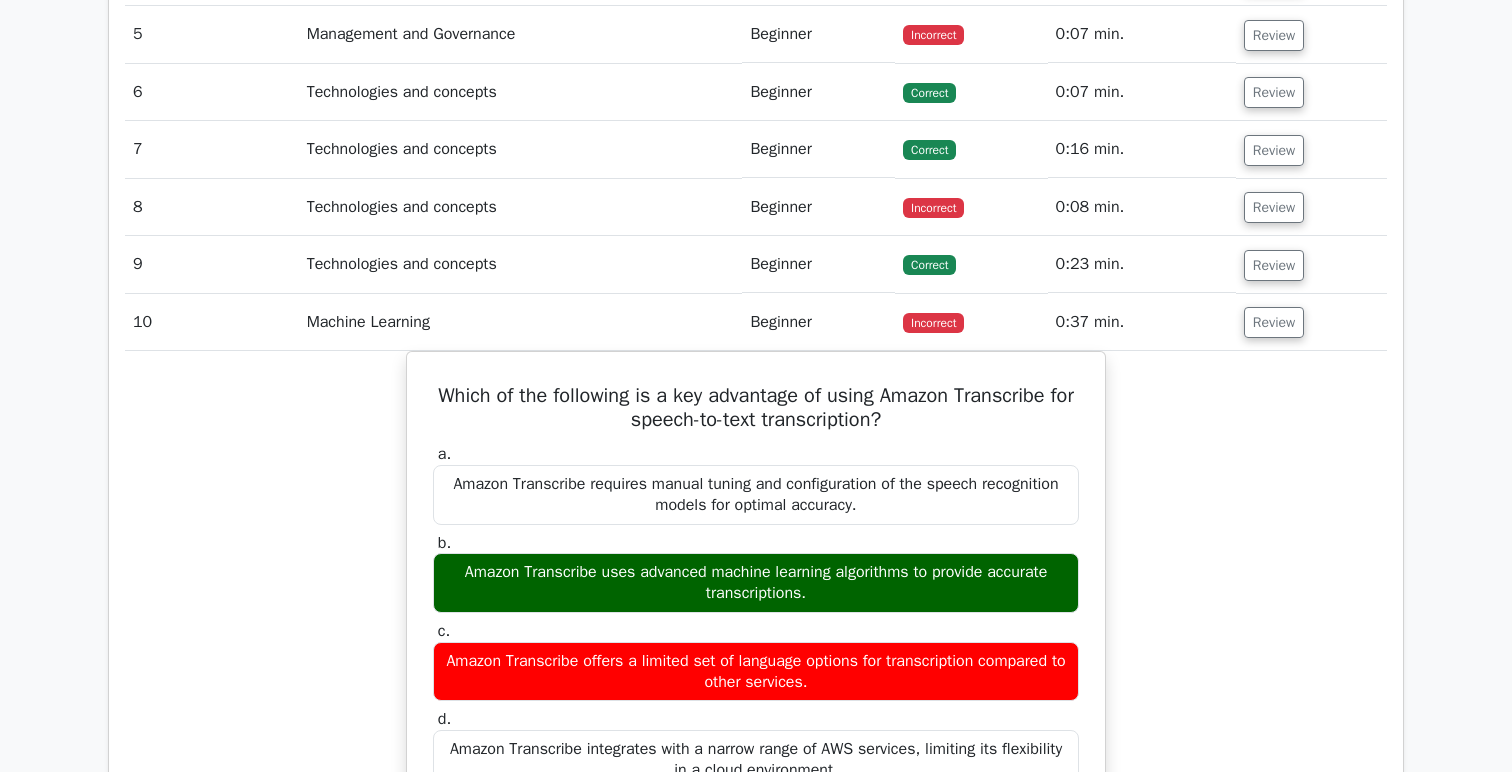 scroll, scrollTop: 2363, scrollLeft: 0, axis: vertical 